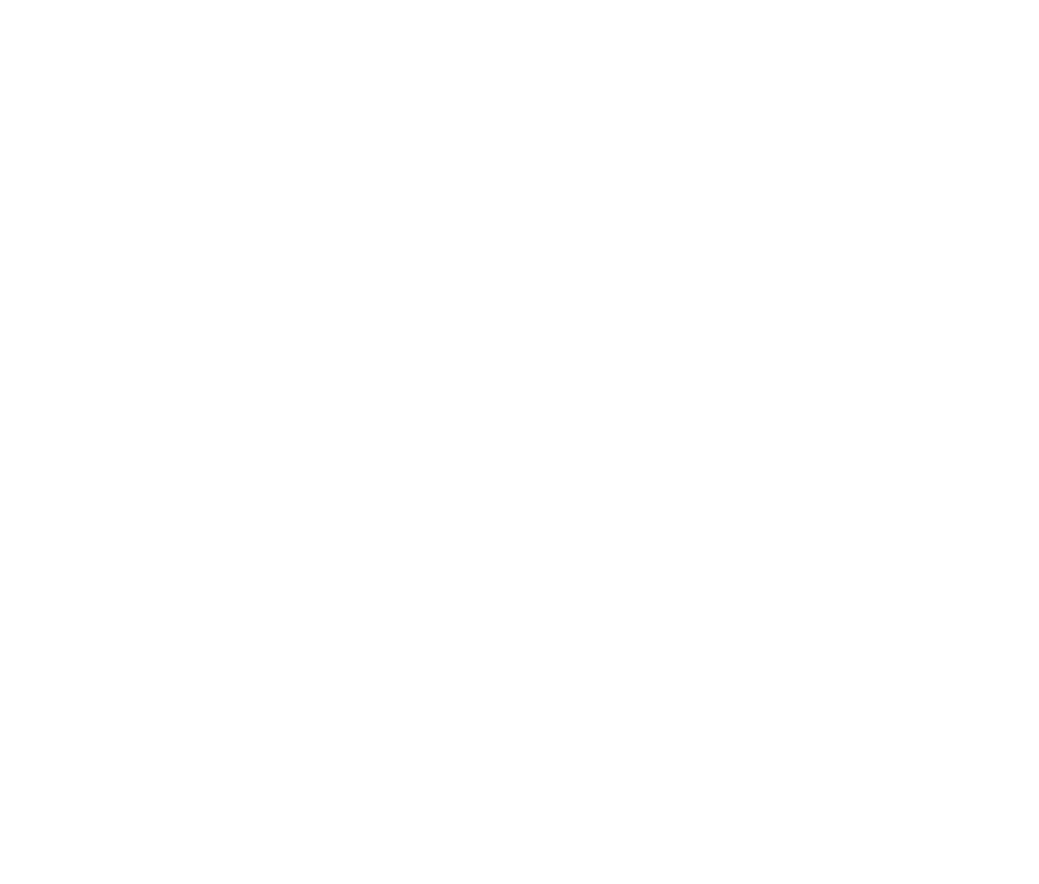 scroll, scrollTop: 0, scrollLeft: 0, axis: both 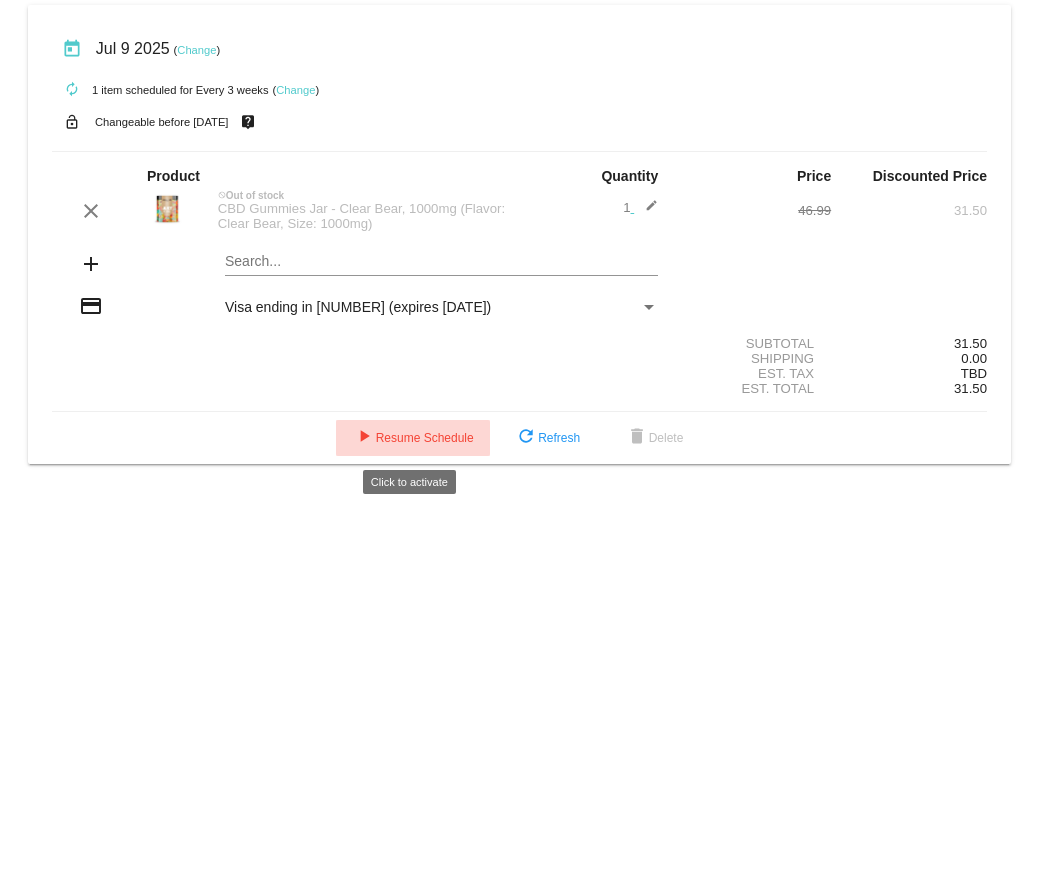 click on "play_arrow  Resume Schedule" at bounding box center [413, 438] 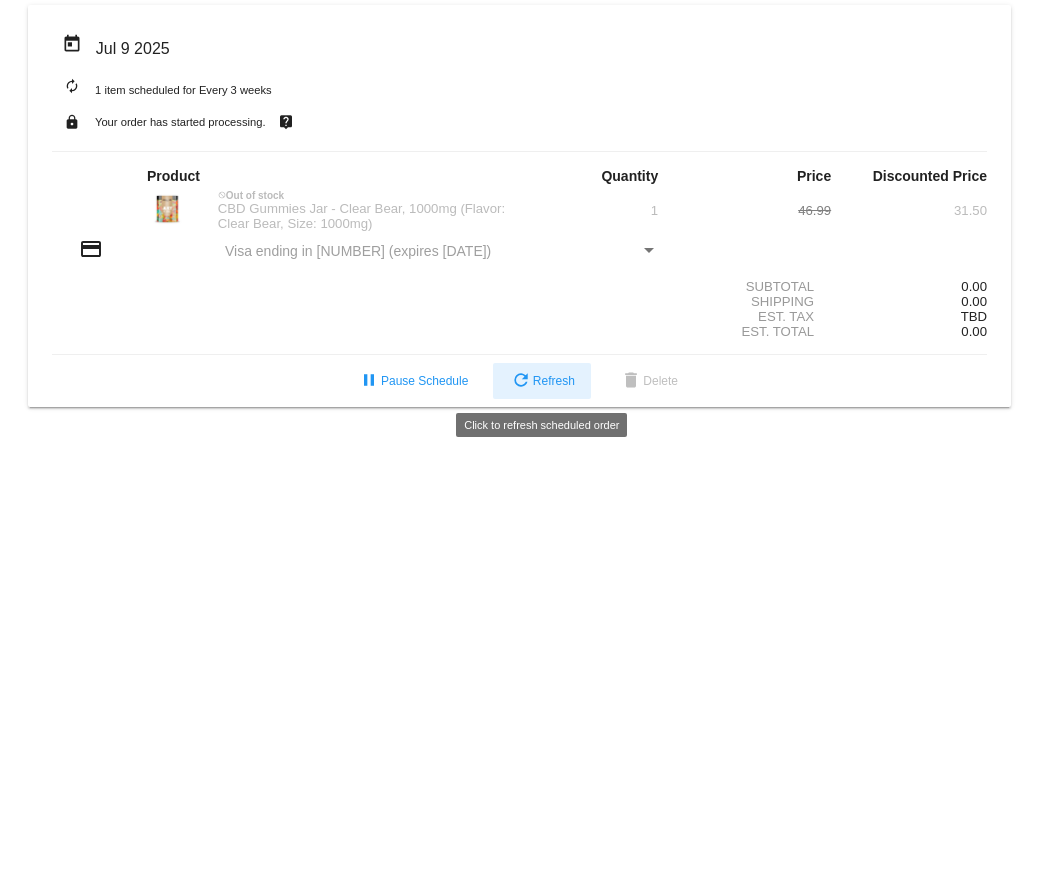 click on "refresh  Refresh" at bounding box center [542, 381] 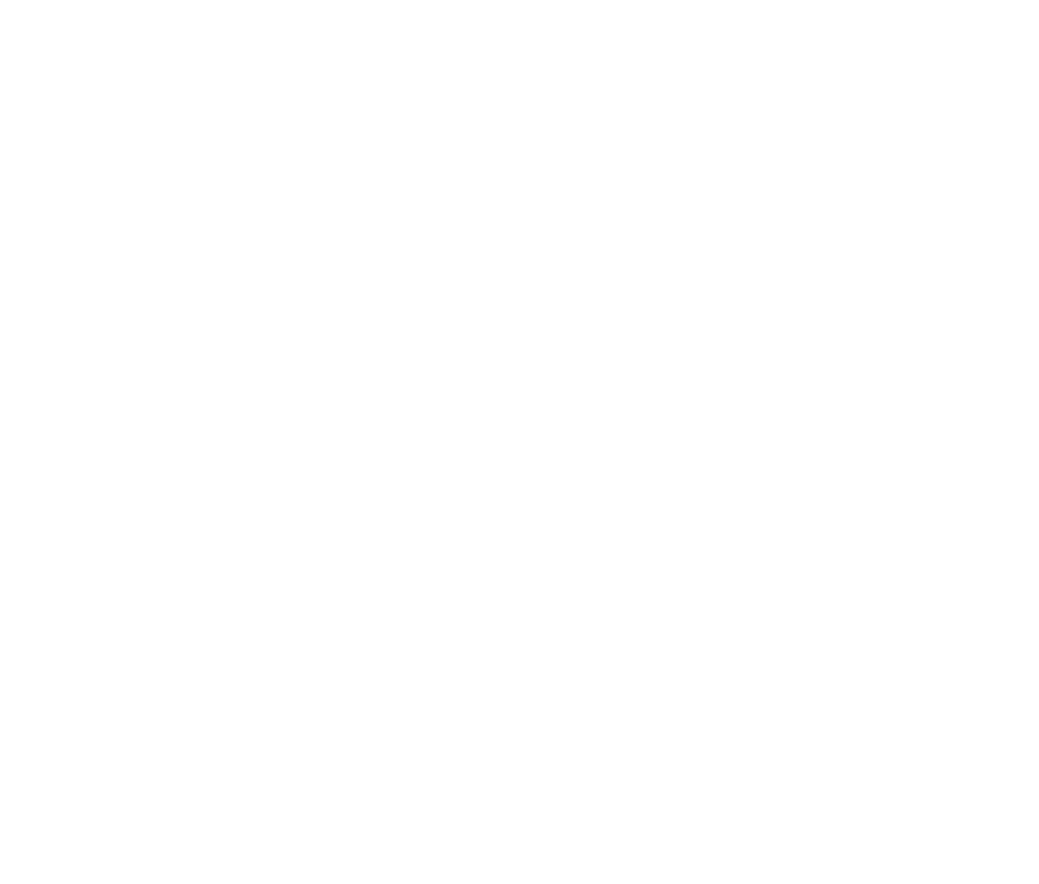 scroll, scrollTop: 0, scrollLeft: 0, axis: both 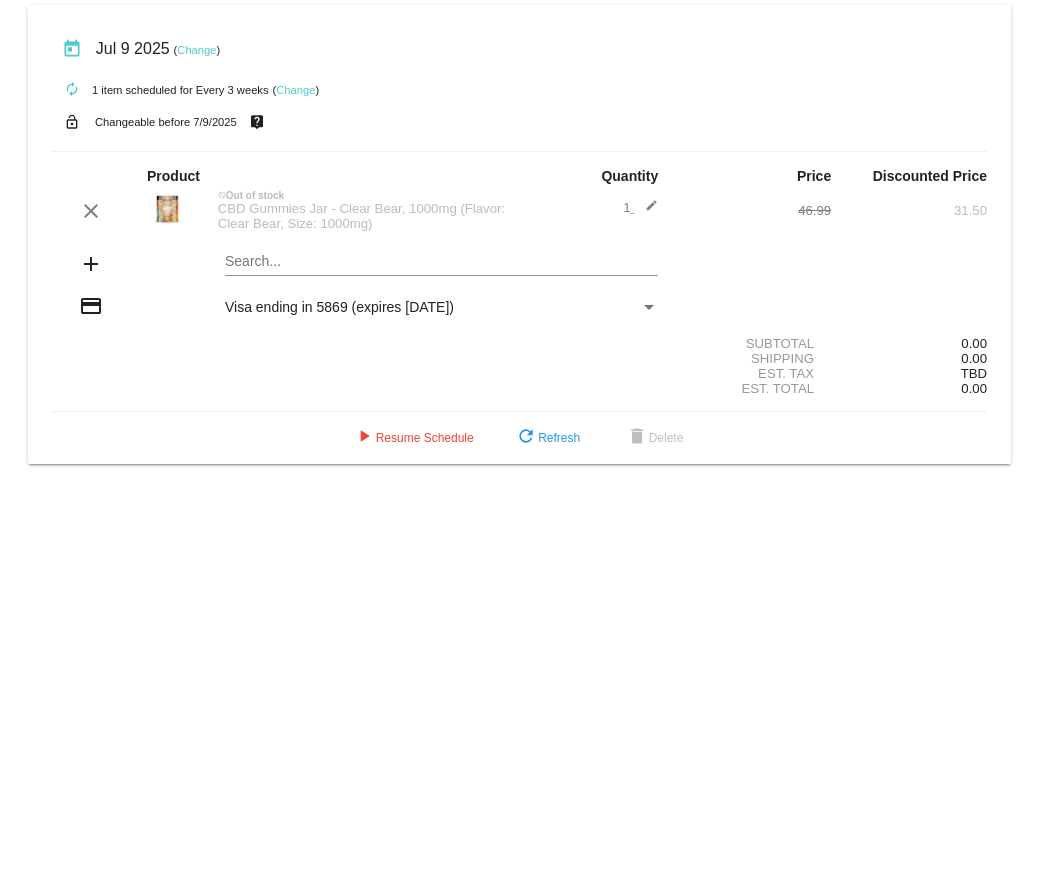 click on "today
[DATE]
( Change )
autorenew
1
item
scheduled for Every 3 weeks
( Change )
lock_open
Changeable before [DATE]
live_help
Product
Quantity
Price
Discounted Price
clear" at bounding box center [519, 234] 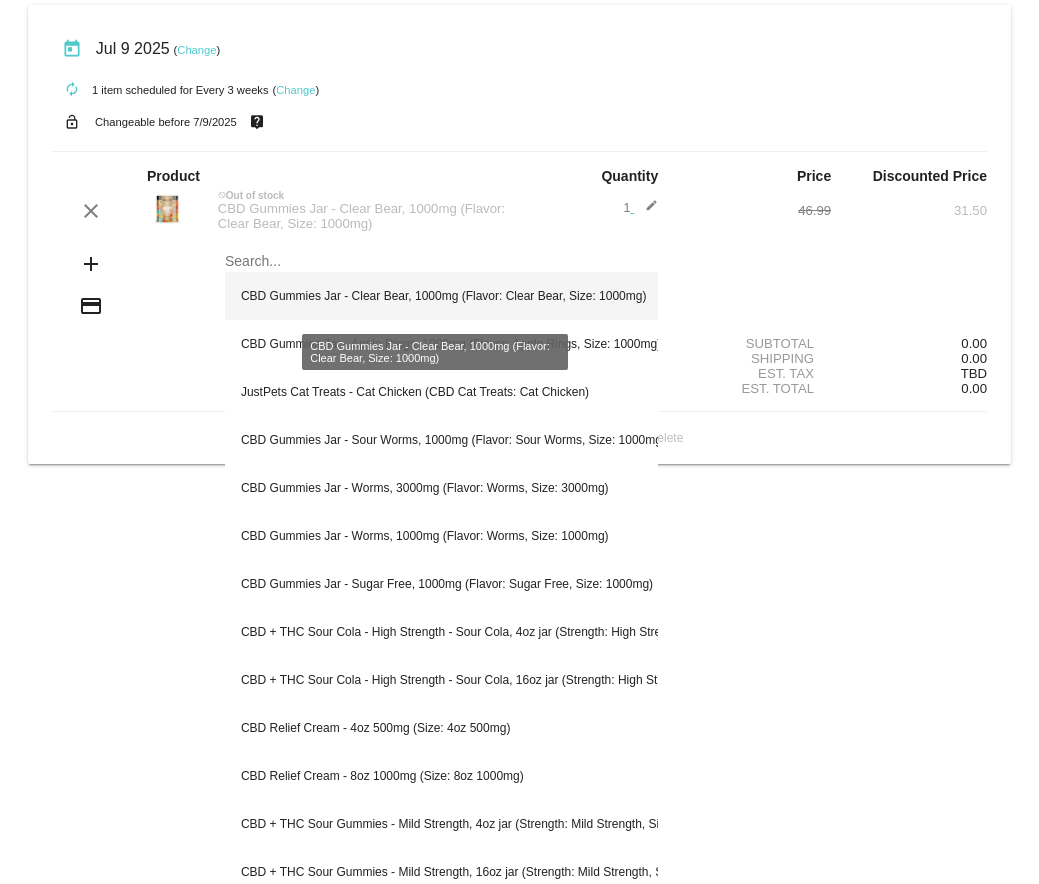 click on "CBD Gummies Jar - Clear Bear, 1000mg (Flavor: Clear Bear, Size: 1000mg)" at bounding box center [441, 296] 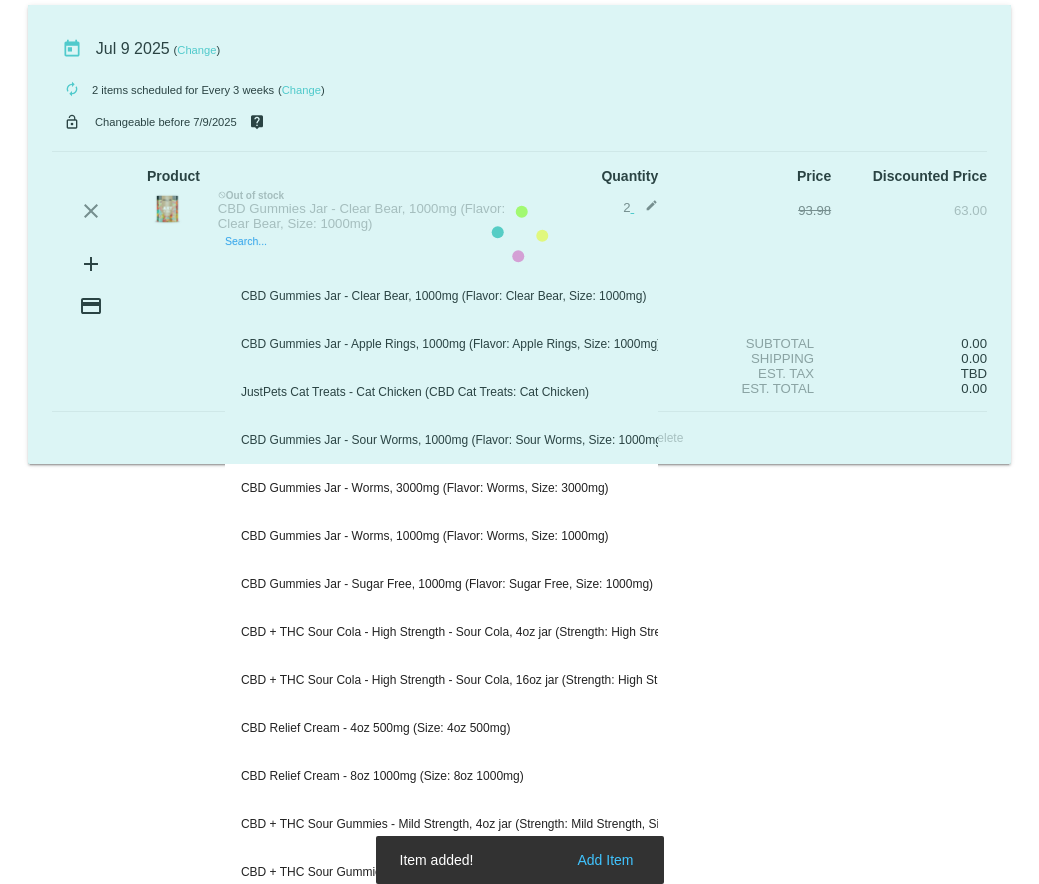 click on "Search..." at bounding box center (441, 262) 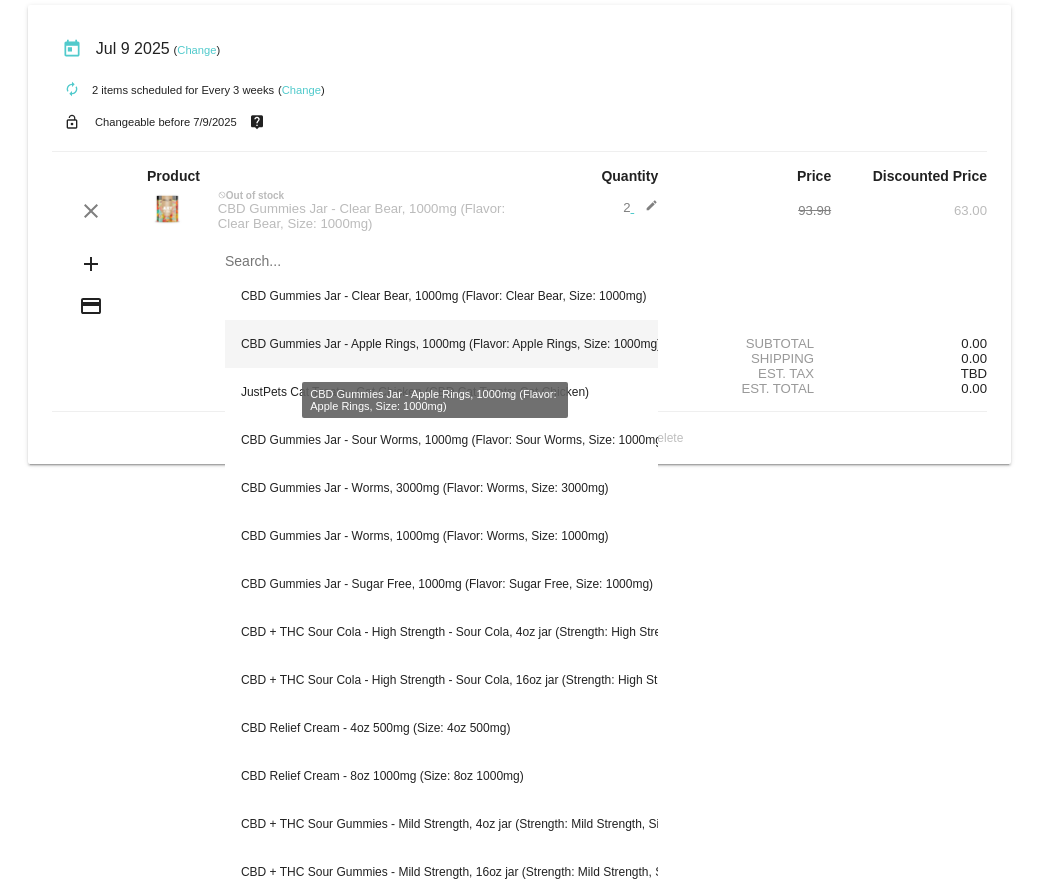 click on "CBD Gummies Jar - Apple Rings, 1000mg (Flavor: Apple Rings, Size: 1000mg)" at bounding box center [441, 344] 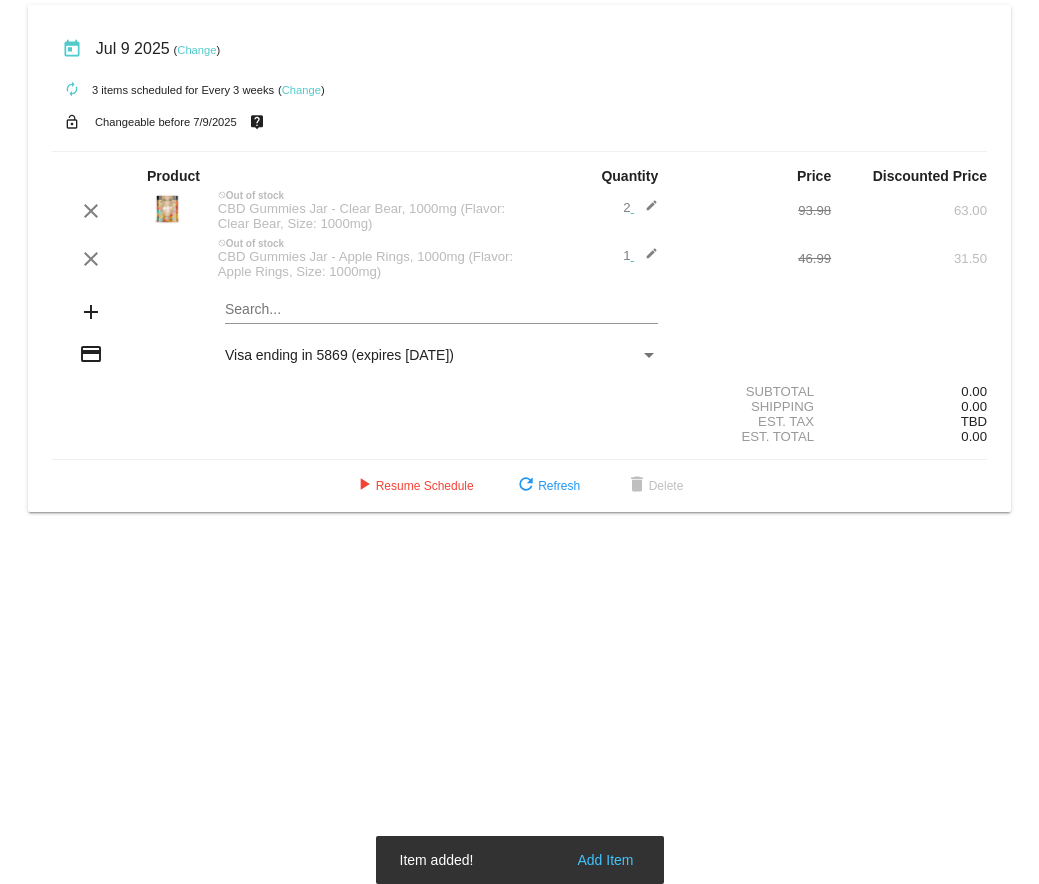 click on "Search..." at bounding box center [441, 310] 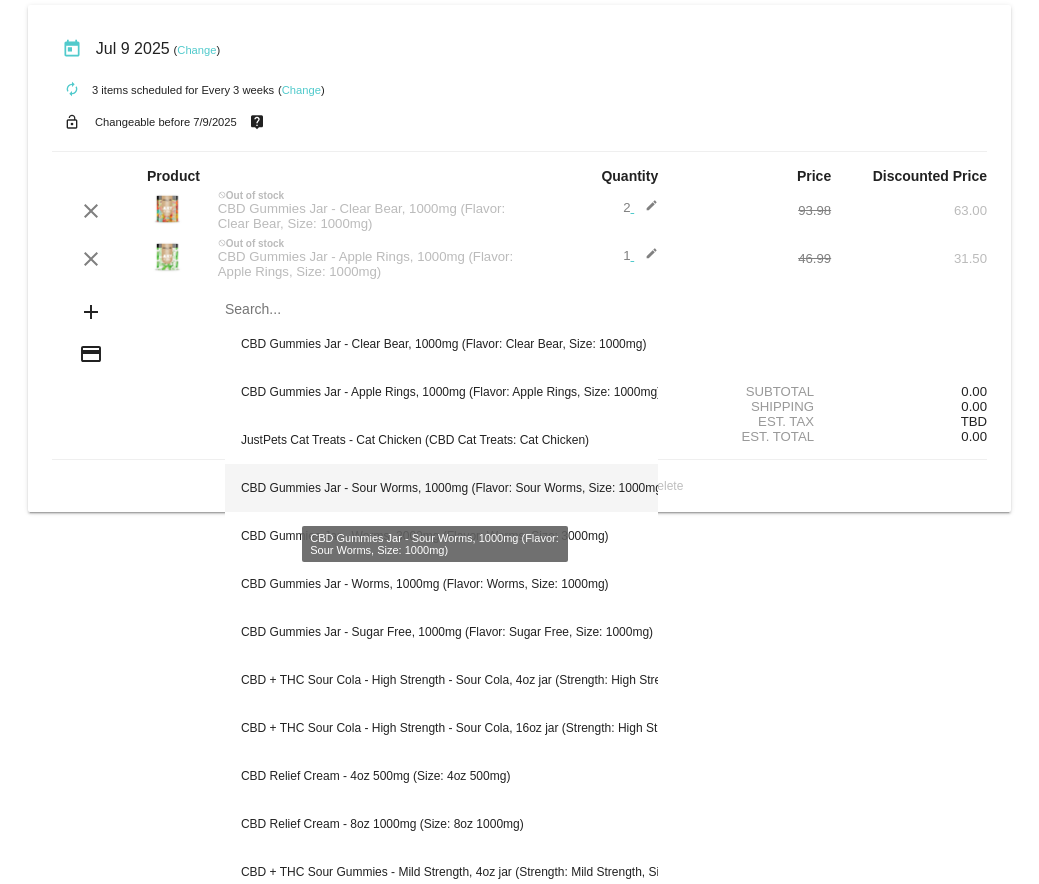 click on "CBD Gummies Jar - Sour Worms, 1000mg (Flavor: Sour Worms, Size: 1000mg)" at bounding box center [441, 488] 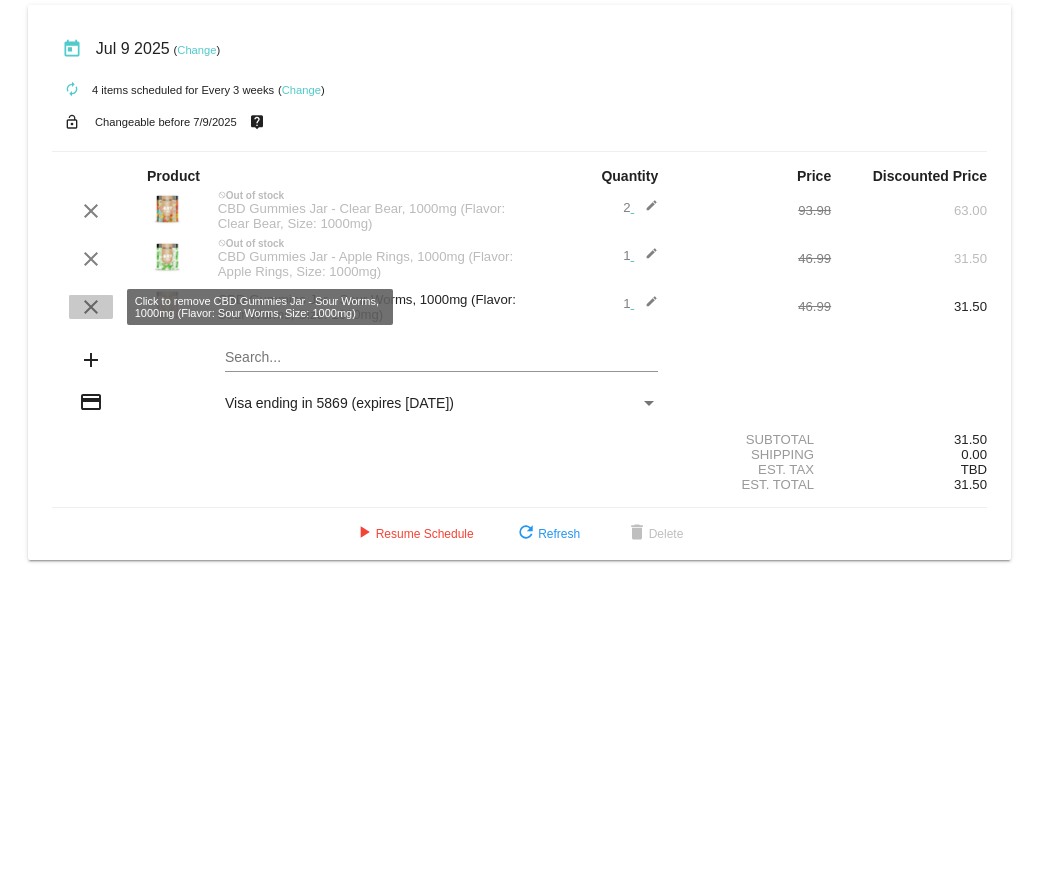 click on "clear" at bounding box center [91, 307] 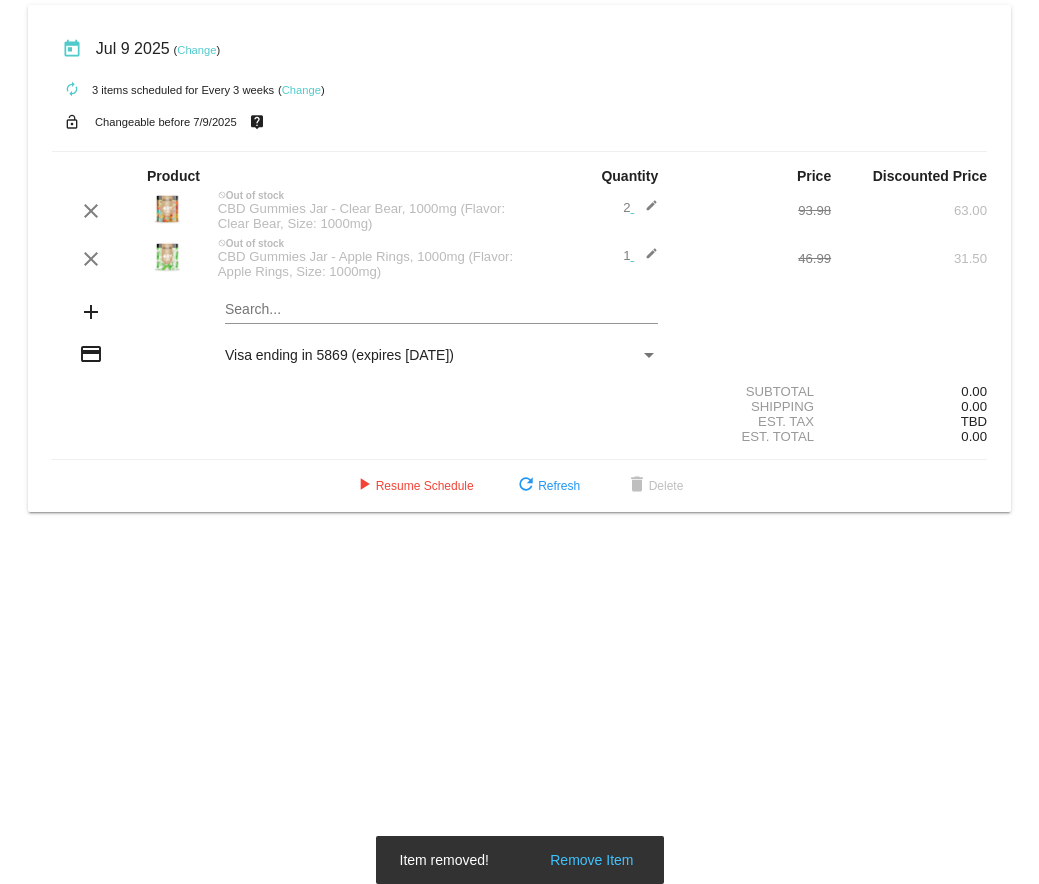 click on "Search..." at bounding box center [441, 304] 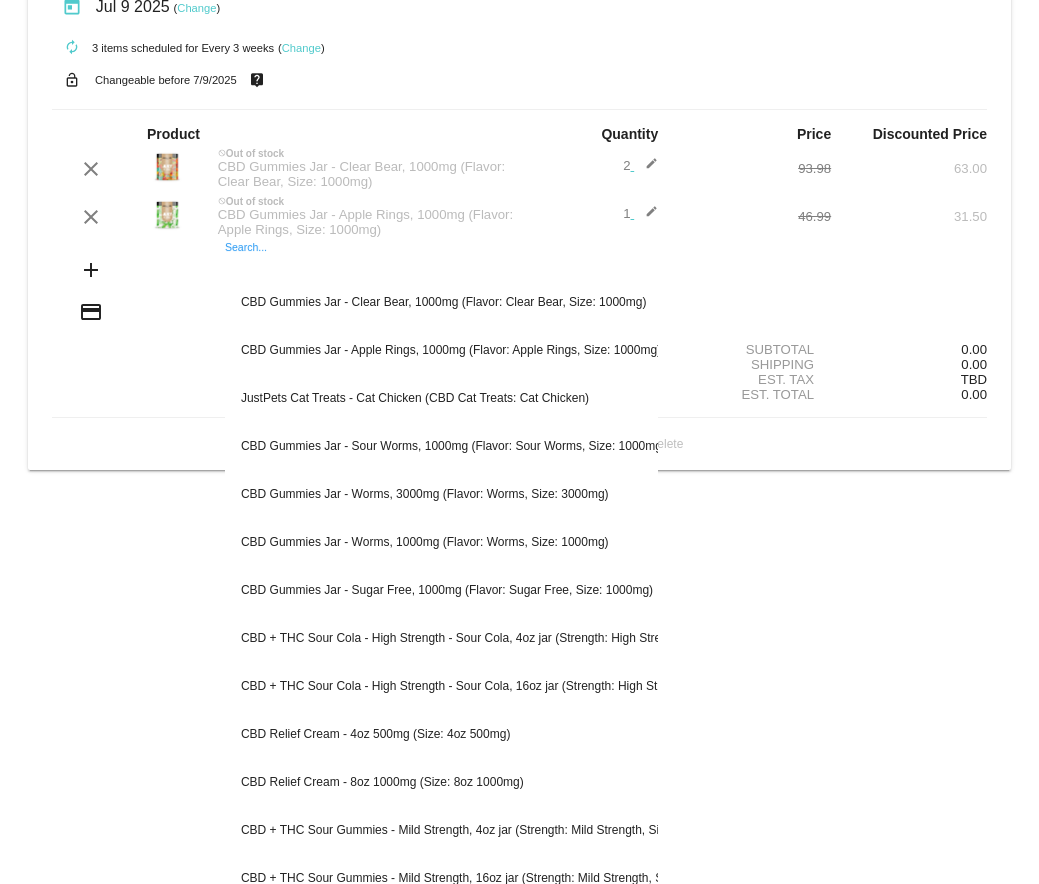 scroll, scrollTop: 0, scrollLeft: 0, axis: both 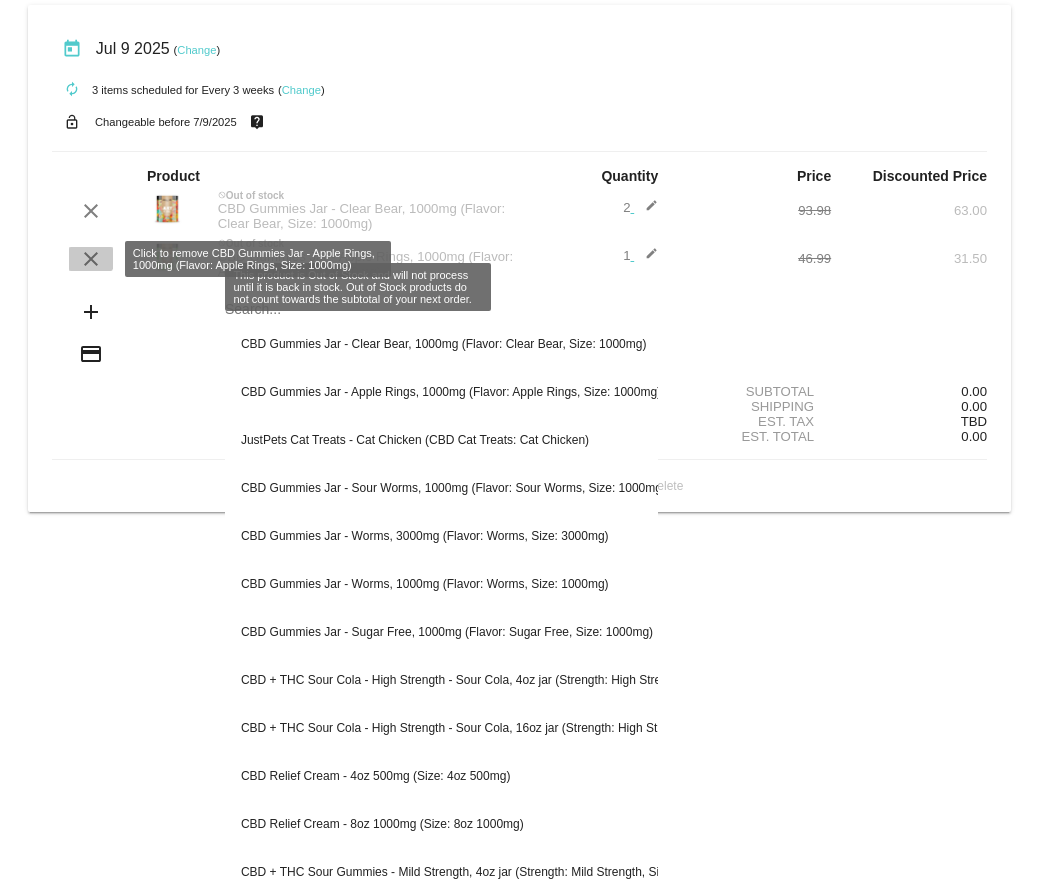 click on "clear" at bounding box center (91, 259) 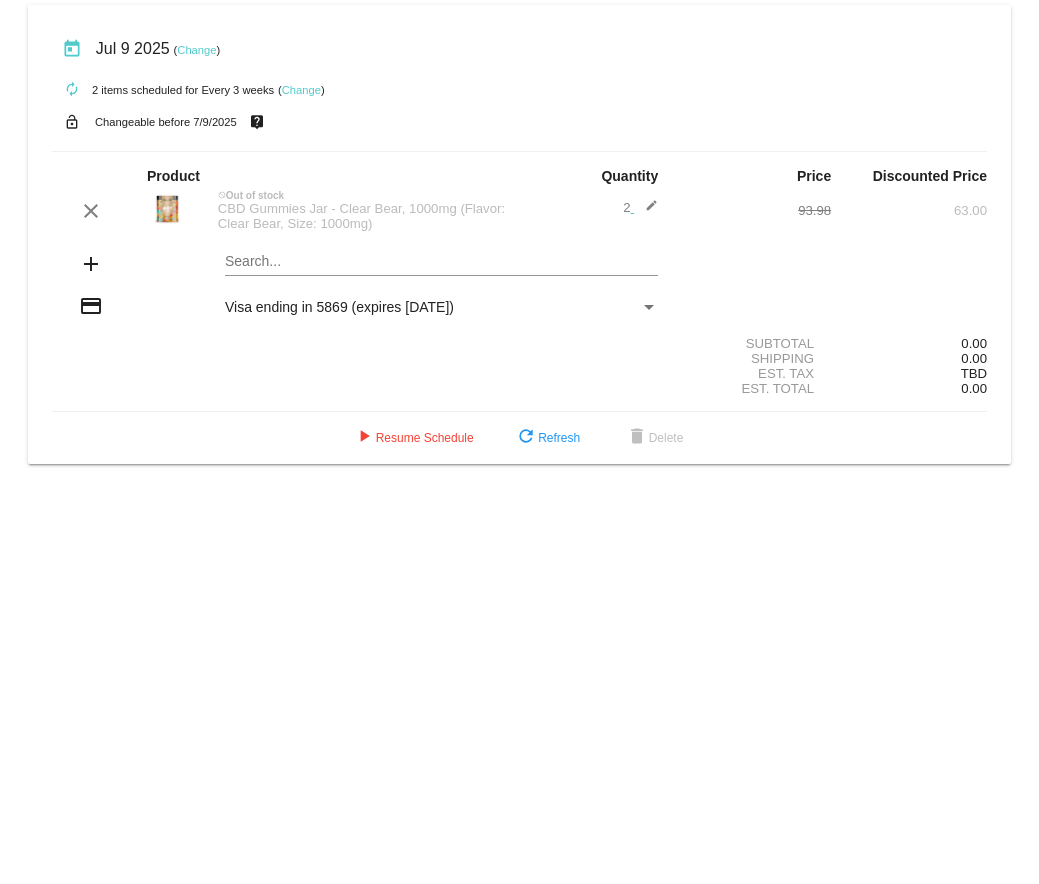 click on "edit" at bounding box center (646, 211) 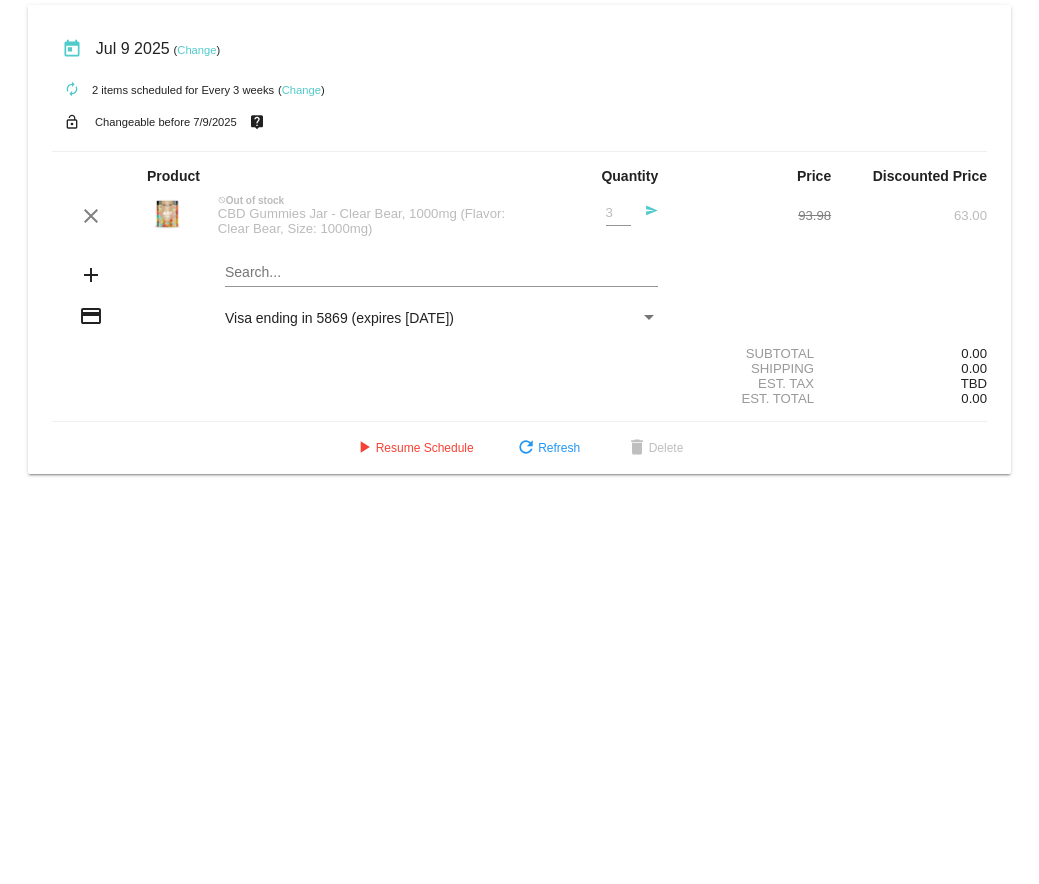 click on "3" at bounding box center (618, 213) 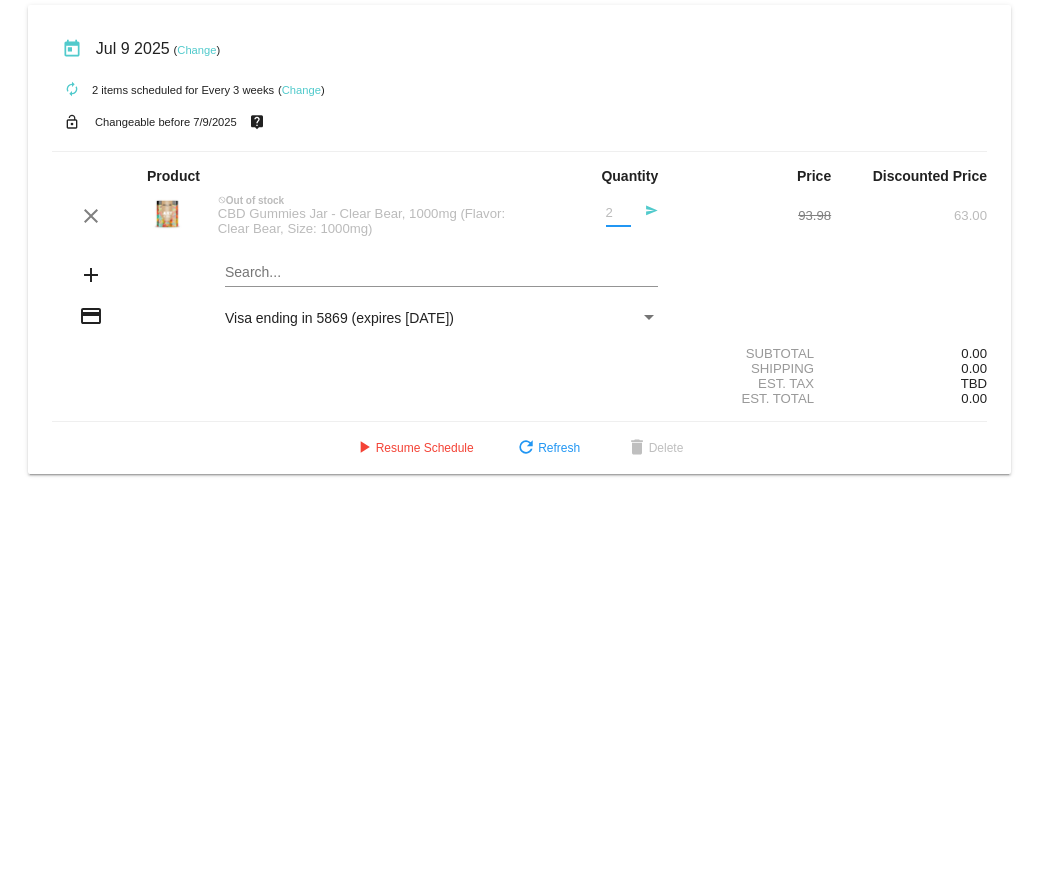 click on "2" at bounding box center (618, 213) 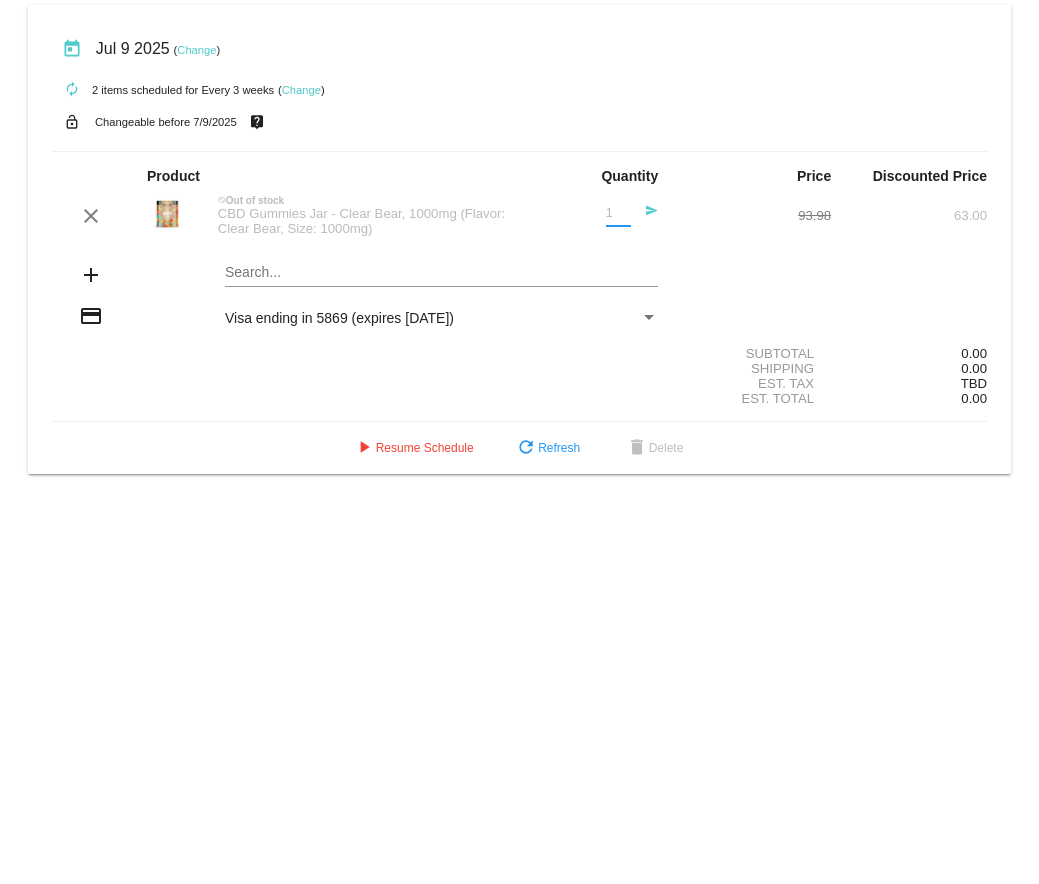 type on "1" 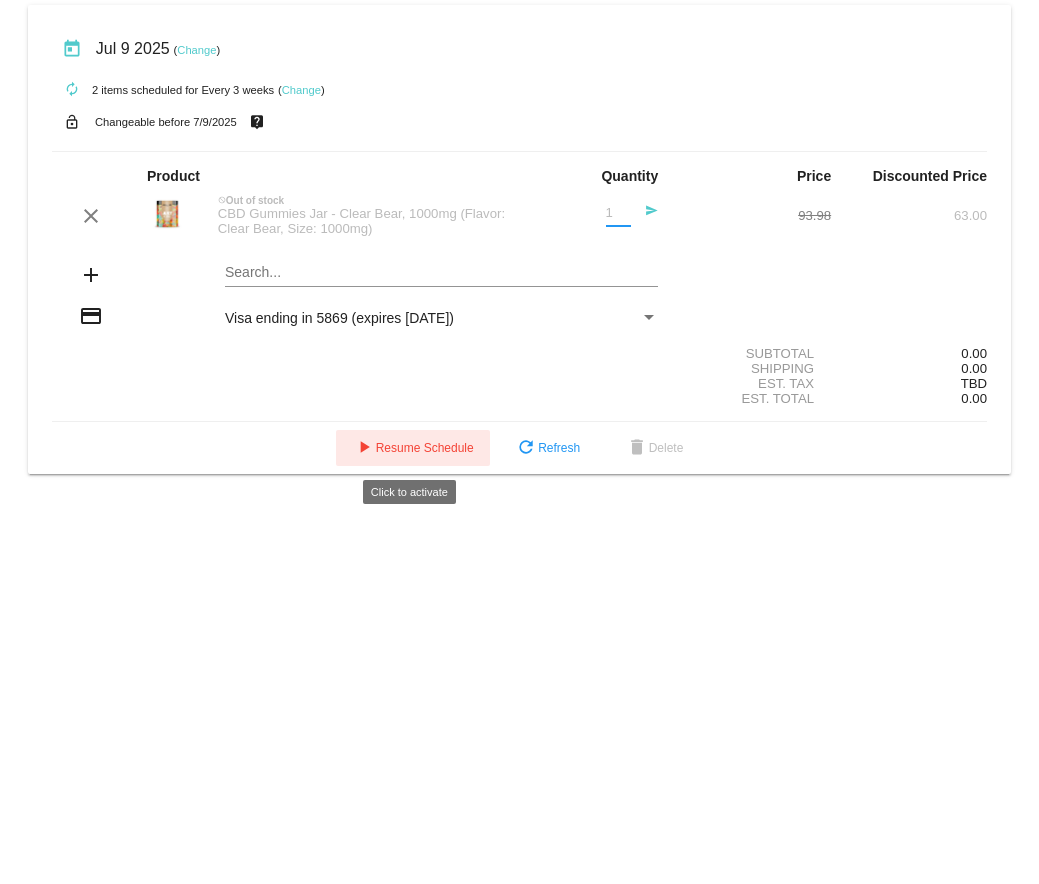 click on "play_arrow  Resume Schedule" at bounding box center (413, 448) 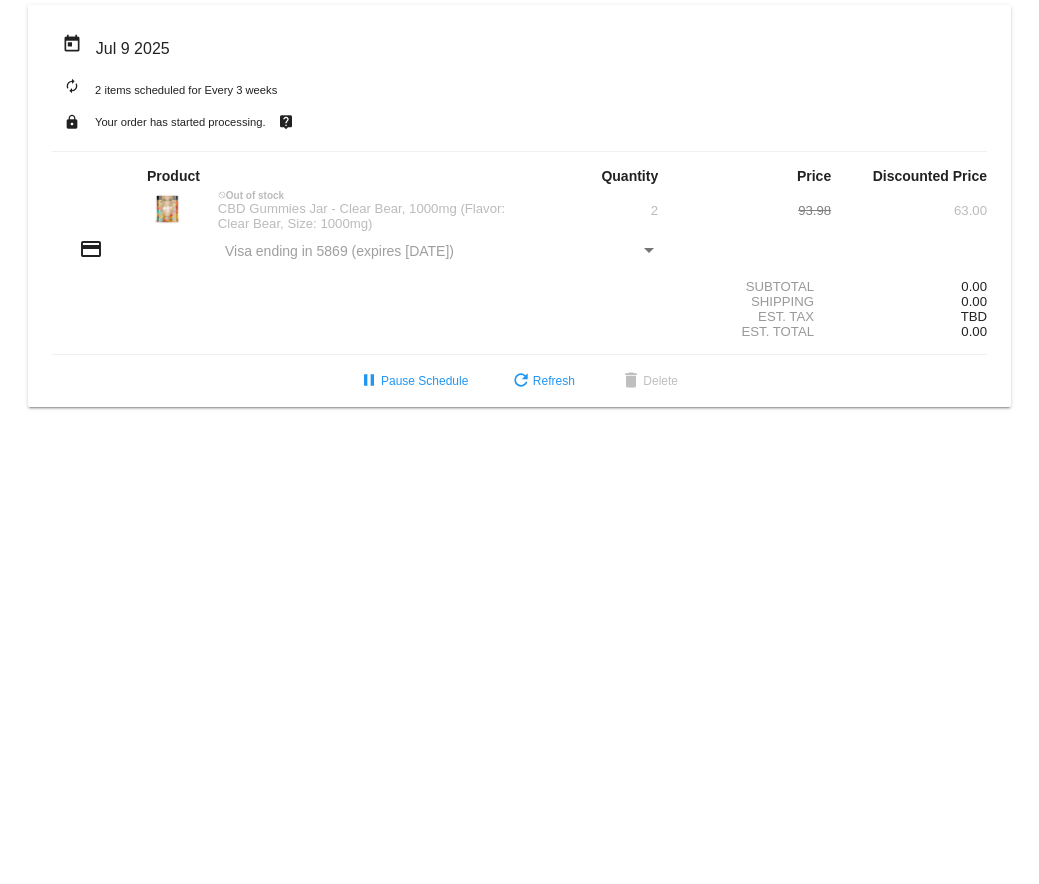 click on "2" at bounding box center [654, 210] 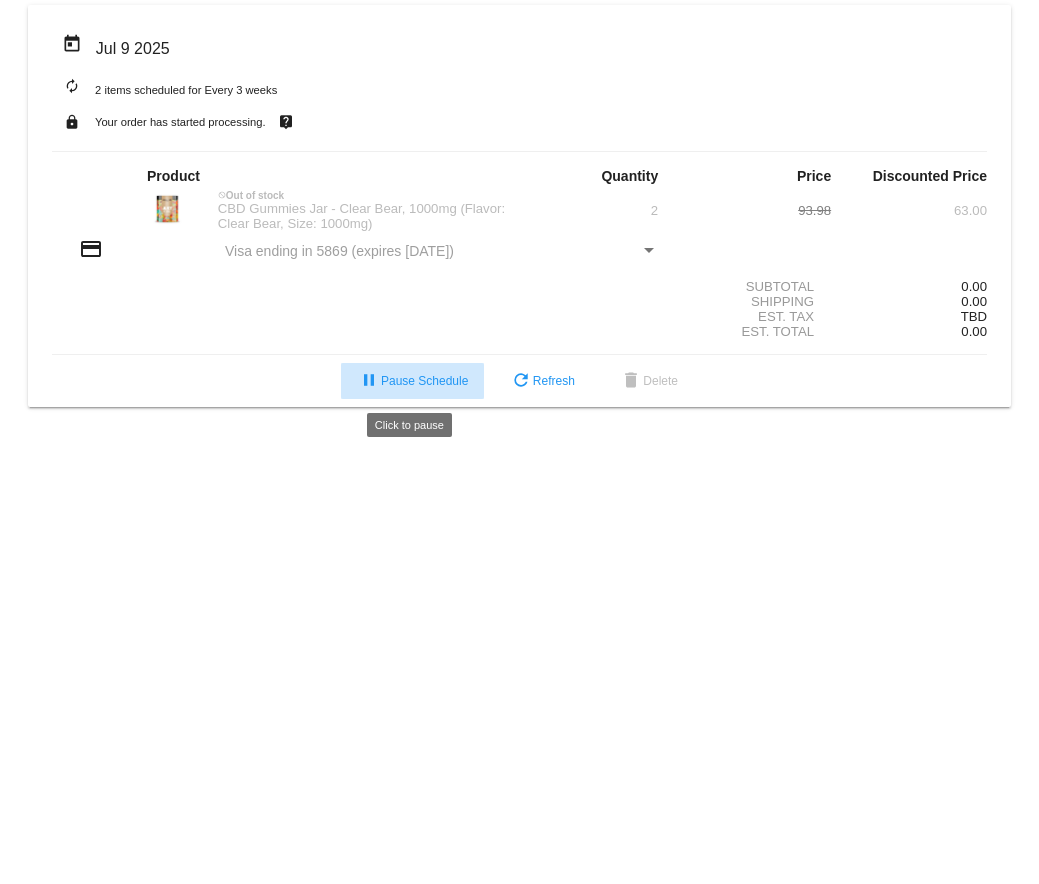 click on "pause  Pause Schedule" at bounding box center [412, 381] 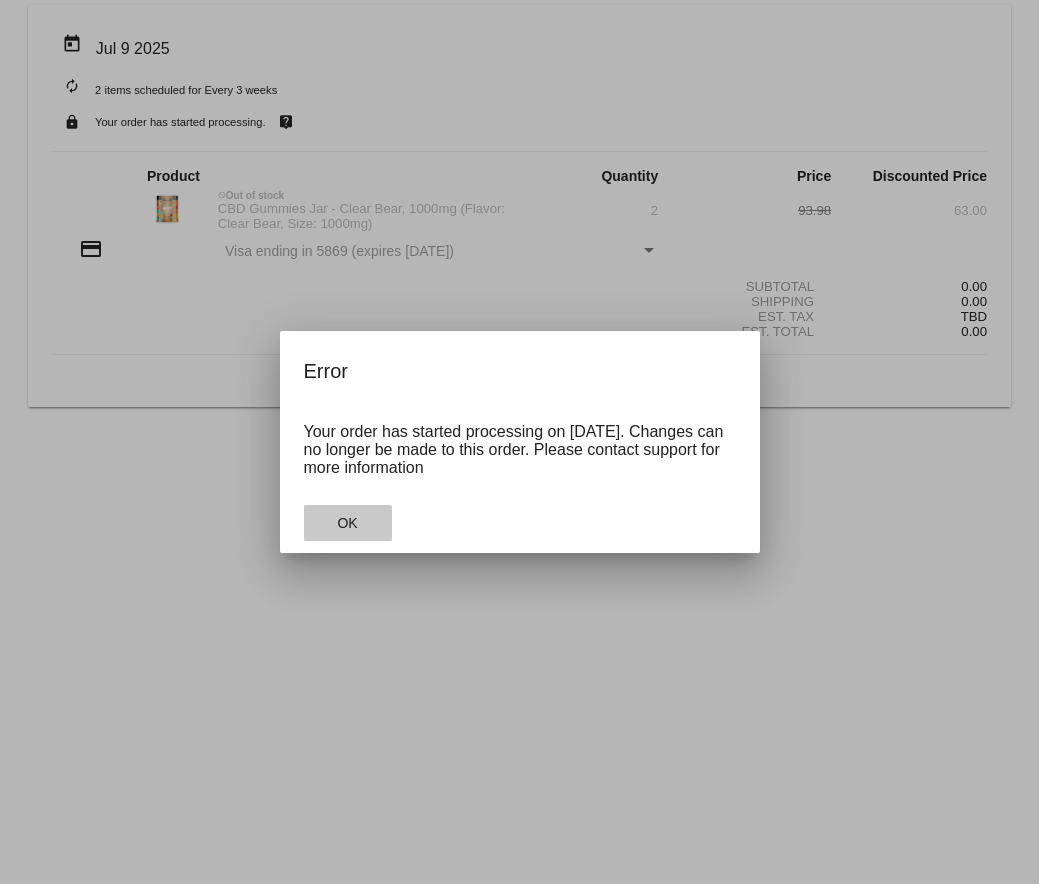 click on "OK" at bounding box center (348, 523) 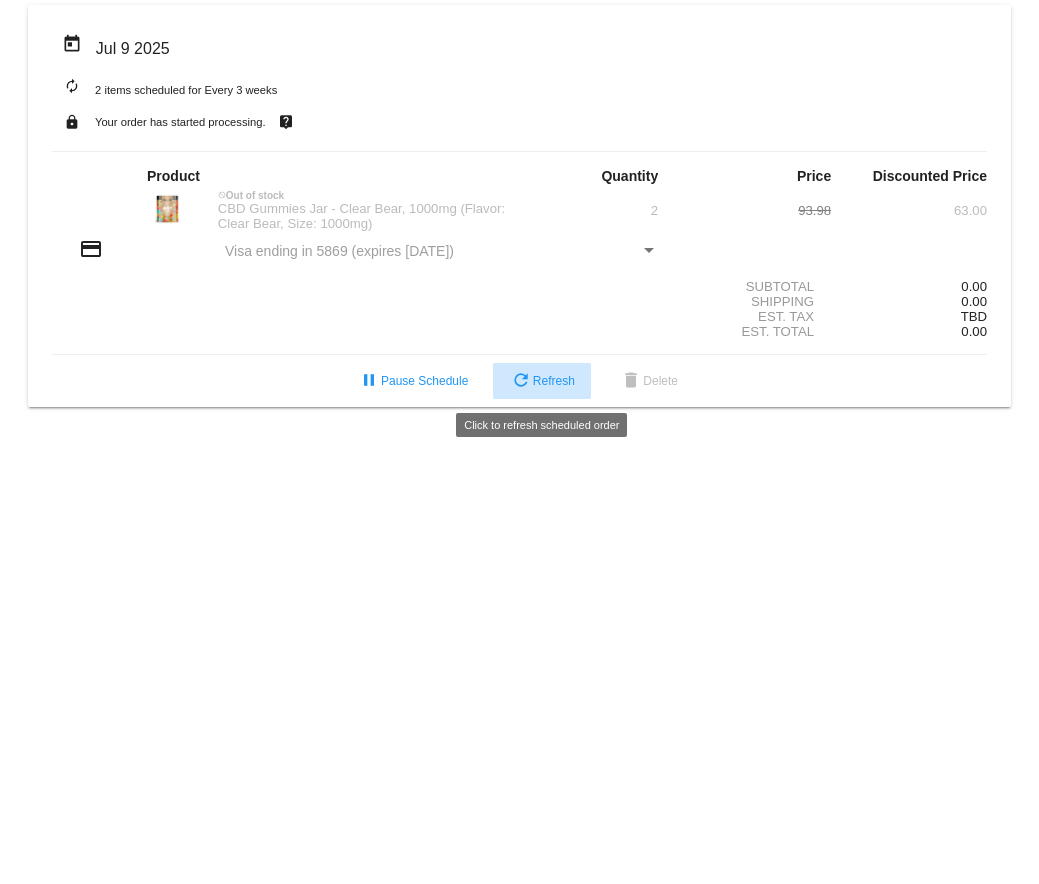 click on "refresh  Refresh" at bounding box center [542, 381] 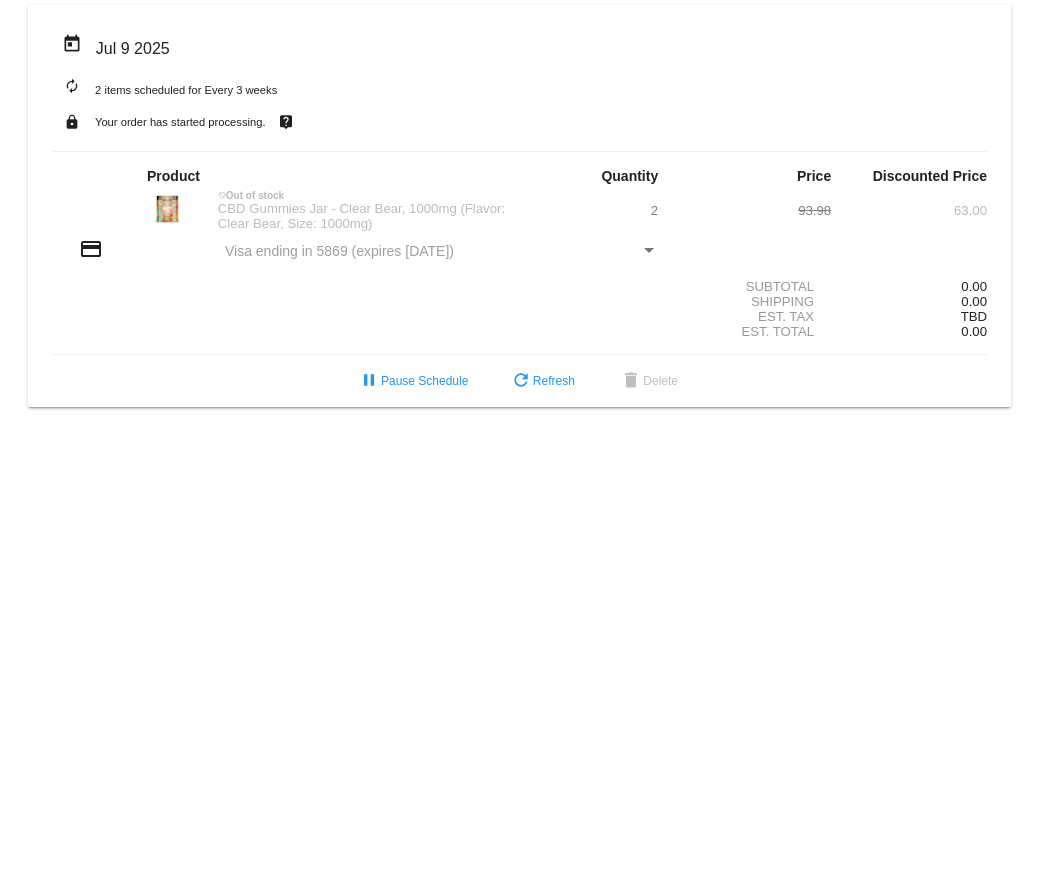 click on "2" at bounding box center [654, 210] 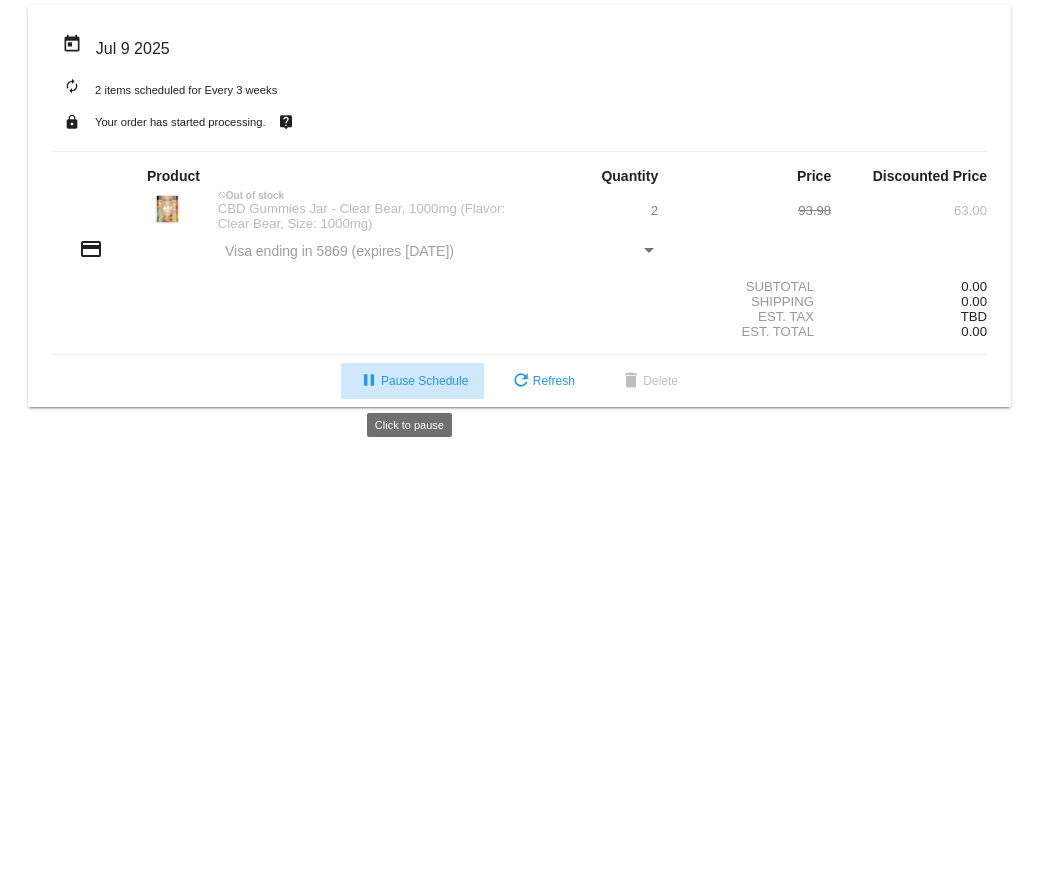 click on "pause  Pause Schedule" at bounding box center [412, 381] 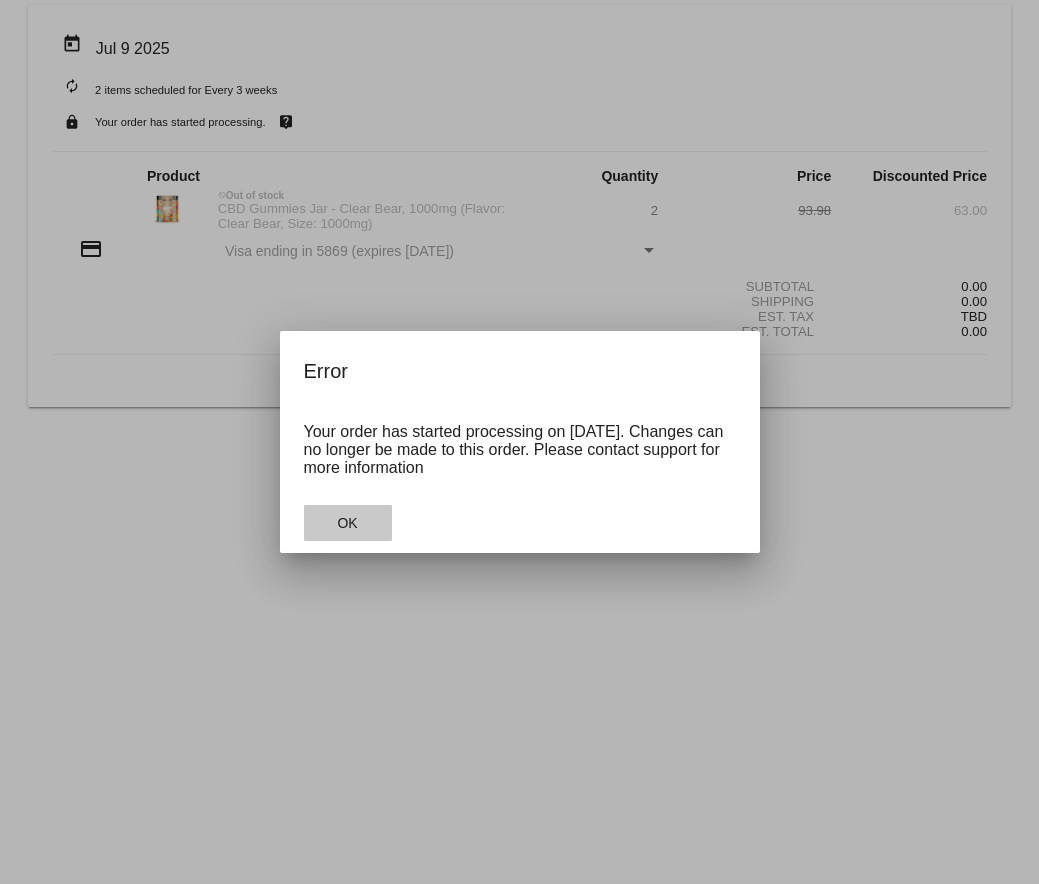 click on "OK" at bounding box center [347, 523] 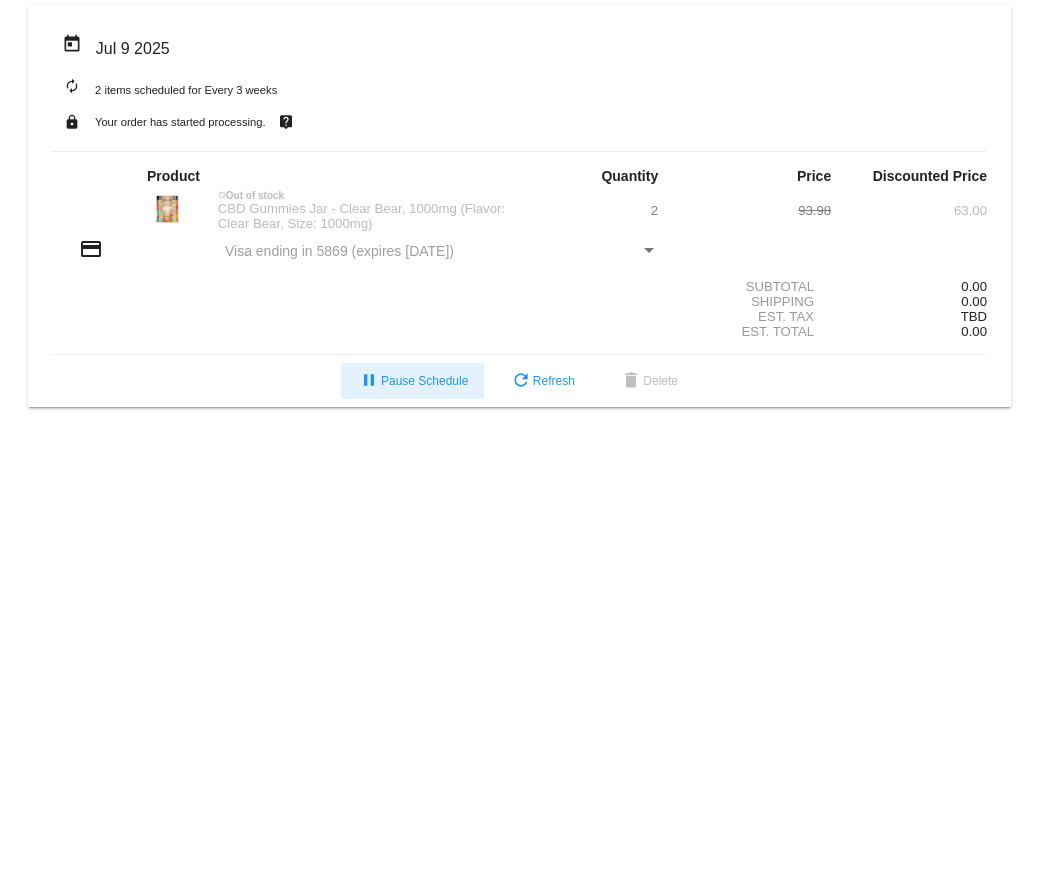 click on "today
Jul 9 2025
autorenew
2
items
scheduled for Every 3 weeks
lock
Your order has started processing.
live_help
Product
Quantity
Price
Discounted Price
0.00" at bounding box center [519, 442] 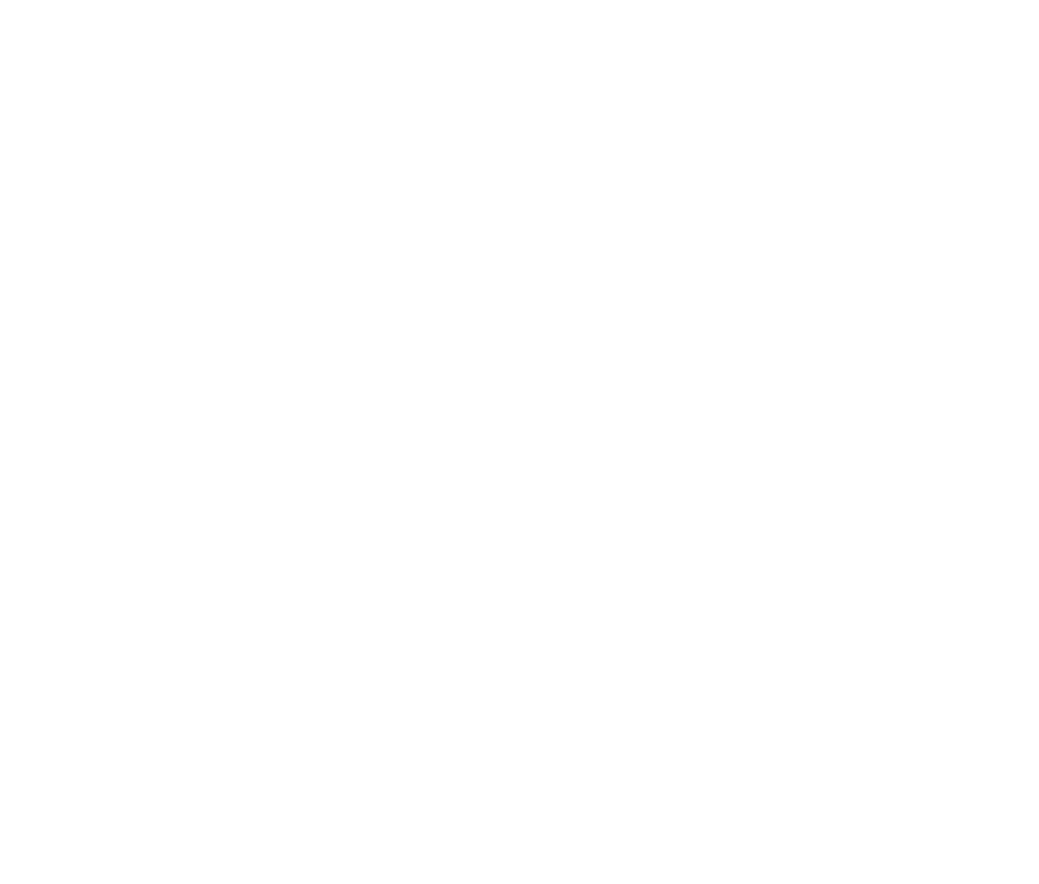 scroll, scrollTop: 0, scrollLeft: 0, axis: both 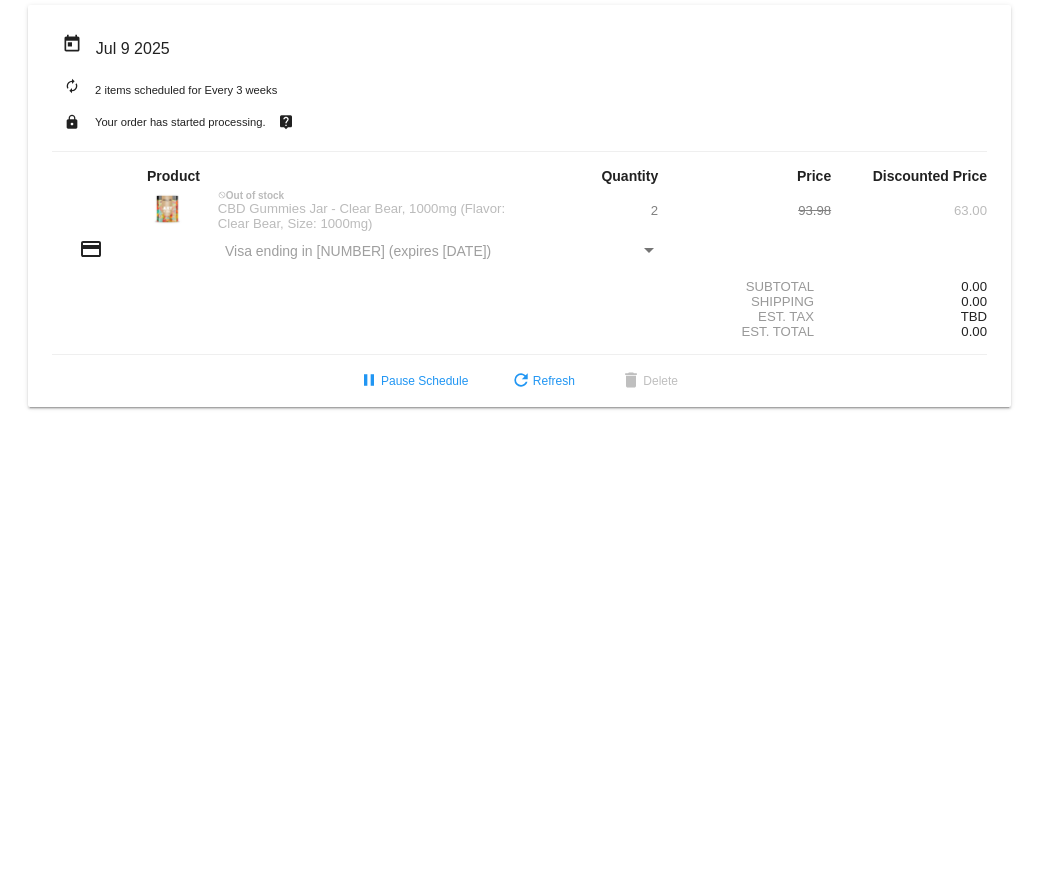 click on "2" at bounding box center [654, 210] 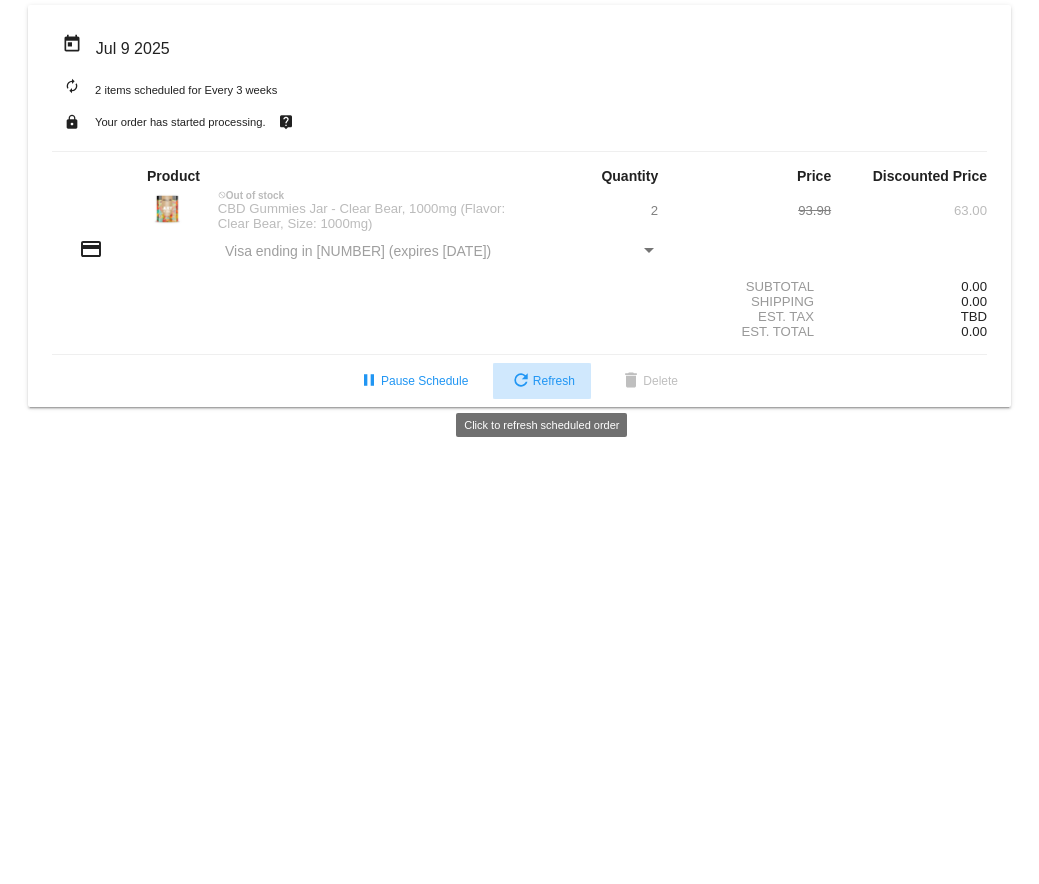click on "refresh  Refresh" at bounding box center [542, 381] 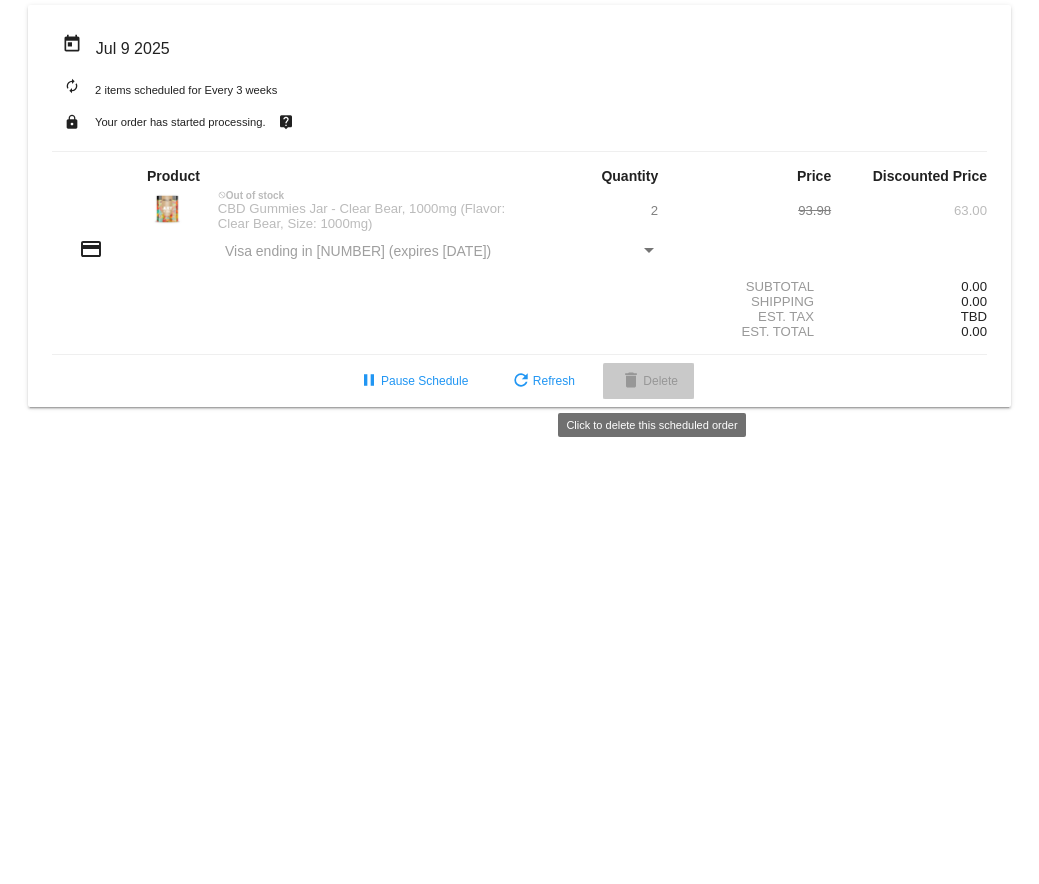 click on "delete  Delete" at bounding box center [648, 381] 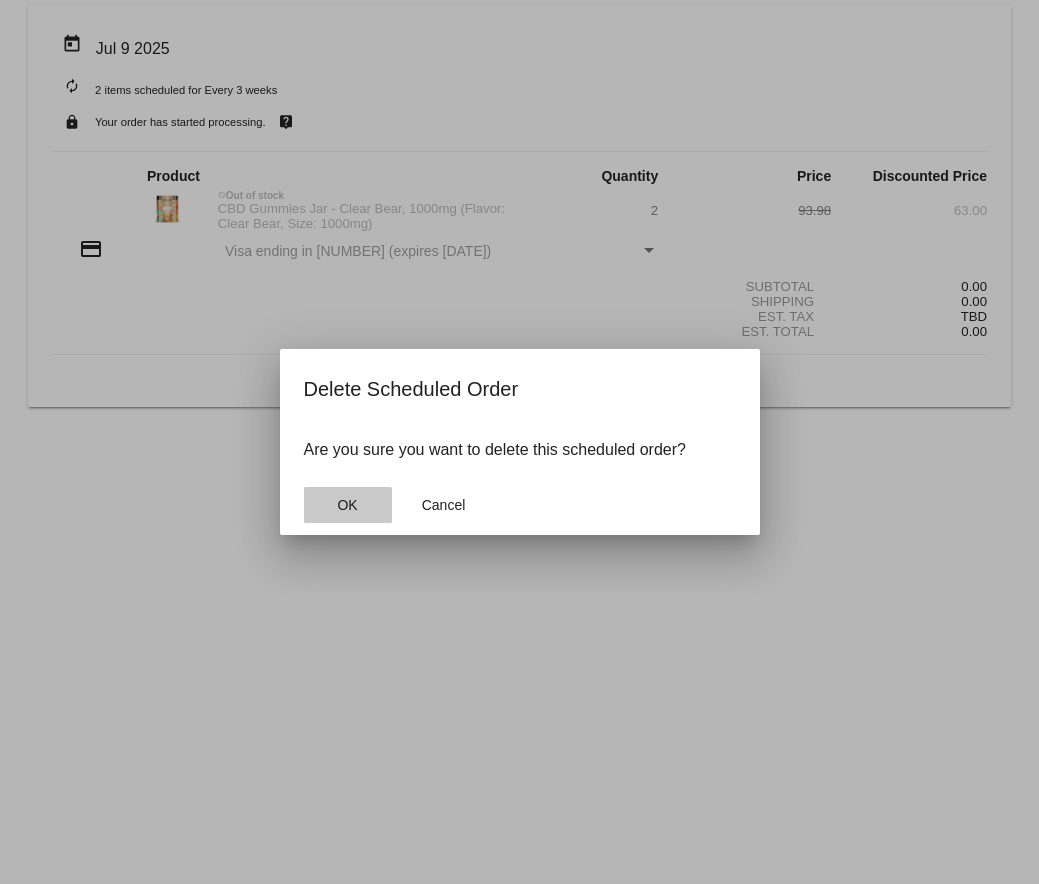click on "OK" at bounding box center (347, 505) 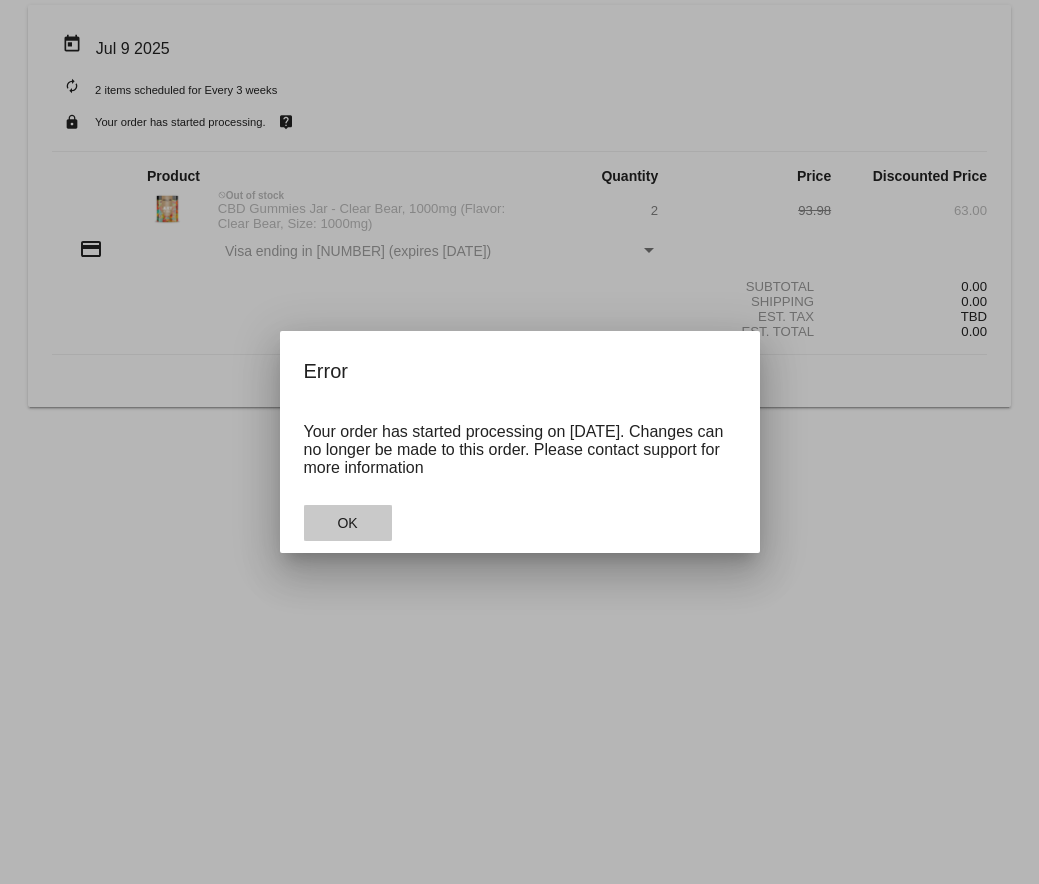 click on "OK" at bounding box center (348, 523) 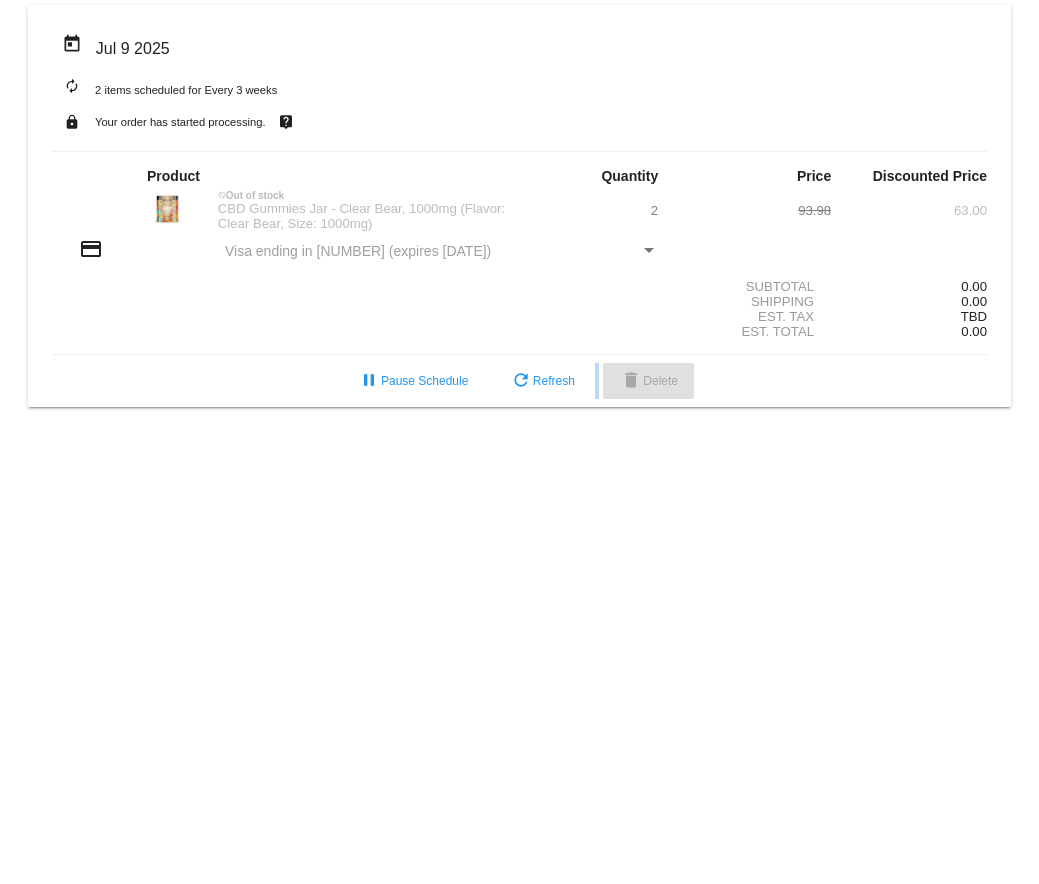 click on "today
Jul 9 2025
autorenew
2
items
scheduled for Every 3 weeks
lock
Your order has started processing.
live_help
Product
Quantity
Price
Discounted Price
0.00" at bounding box center (519, 442) 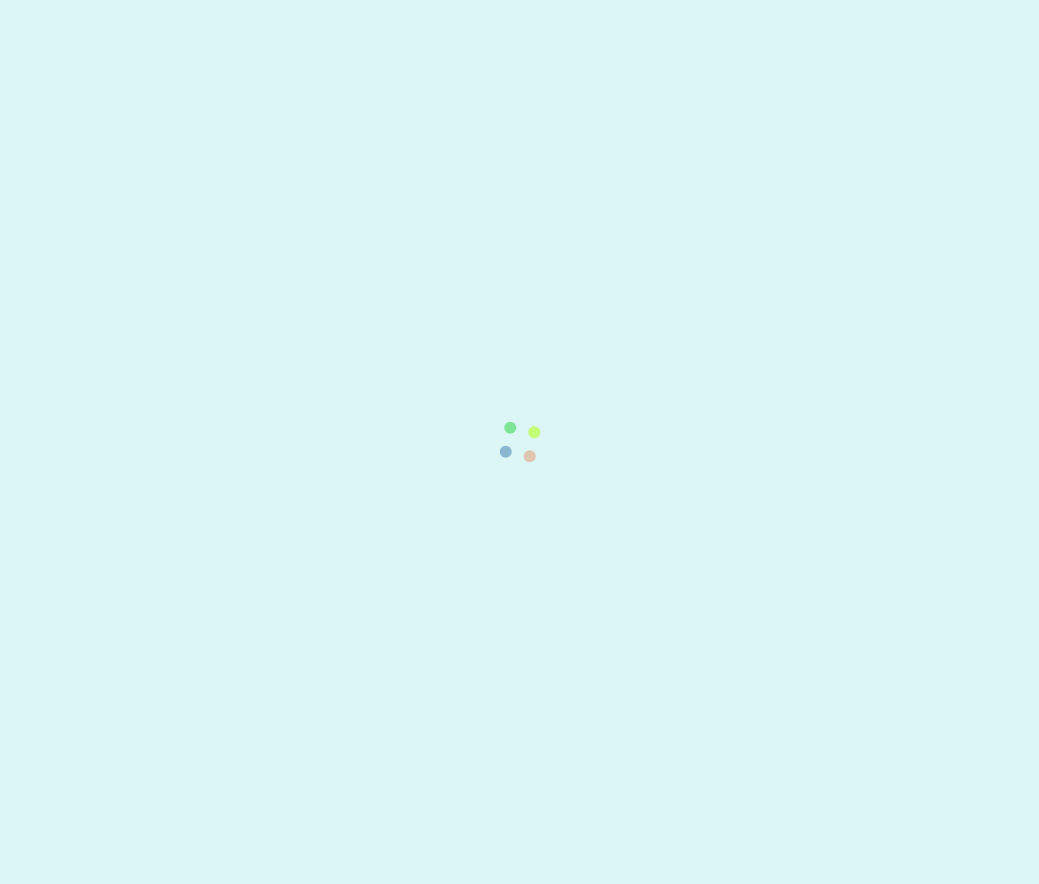 scroll, scrollTop: 0, scrollLeft: 0, axis: both 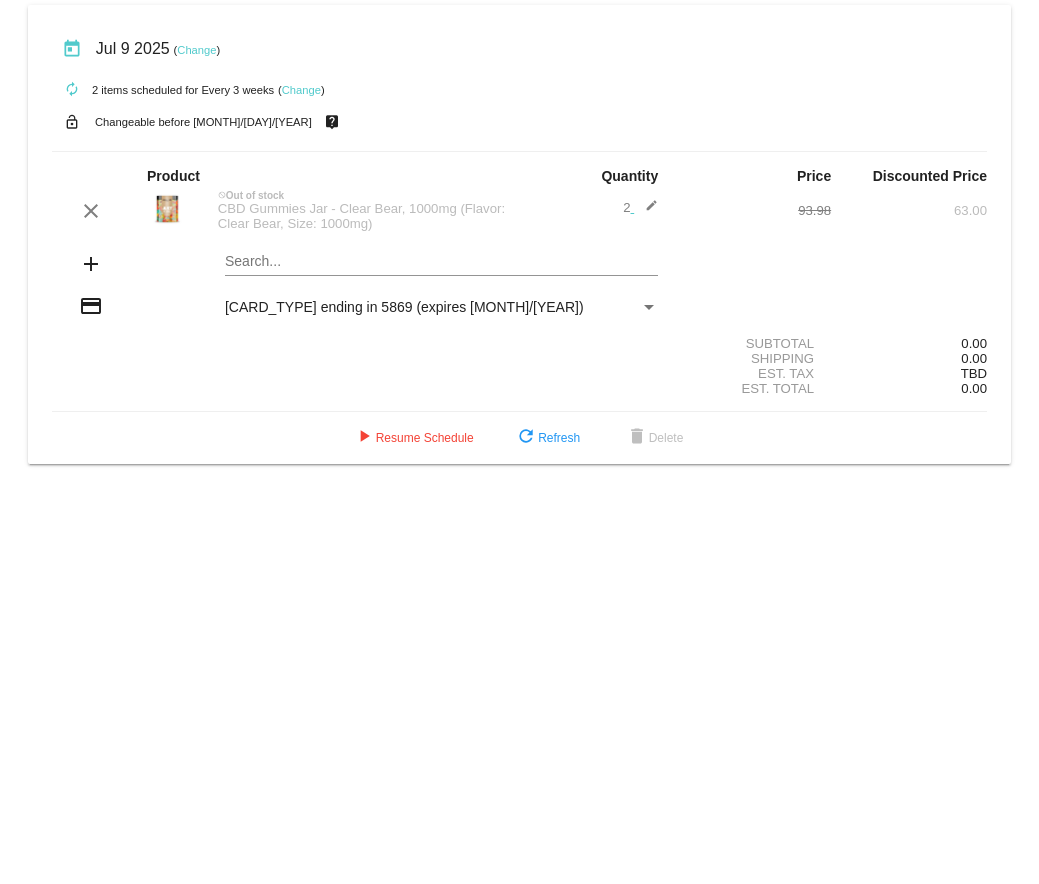 click on "edit" at bounding box center (646, 211) 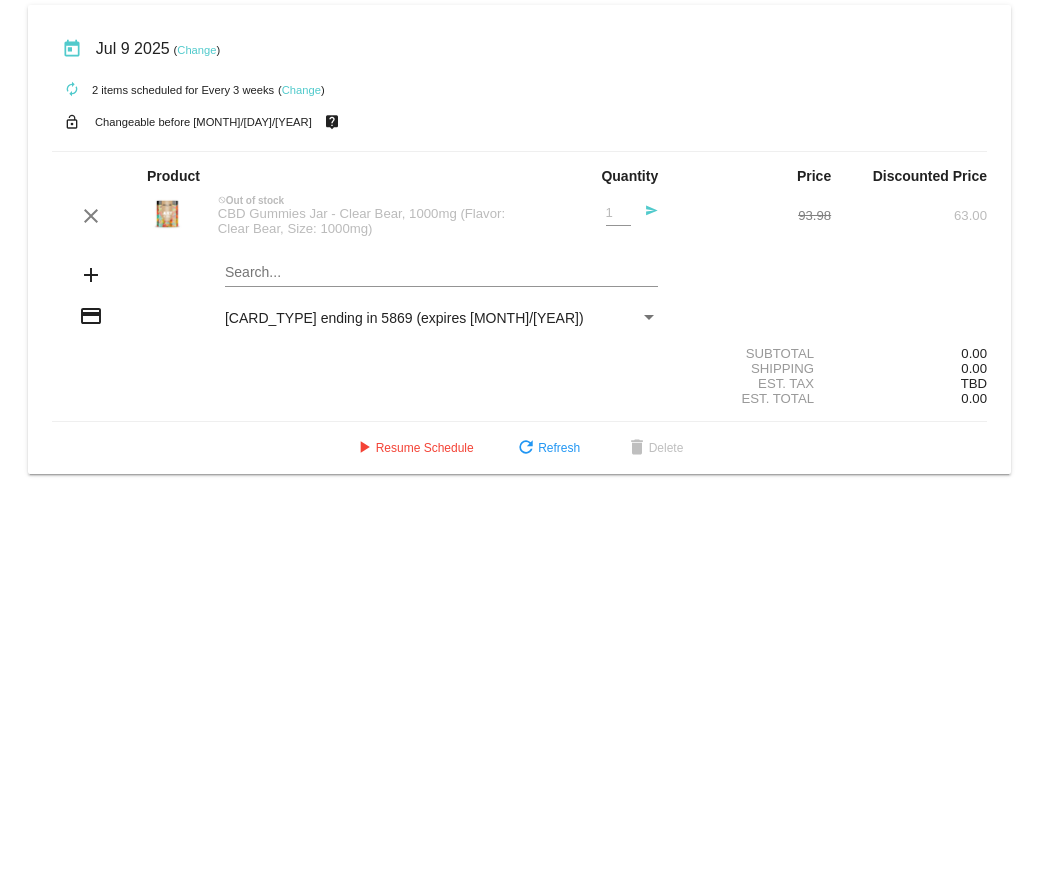 type on "1" 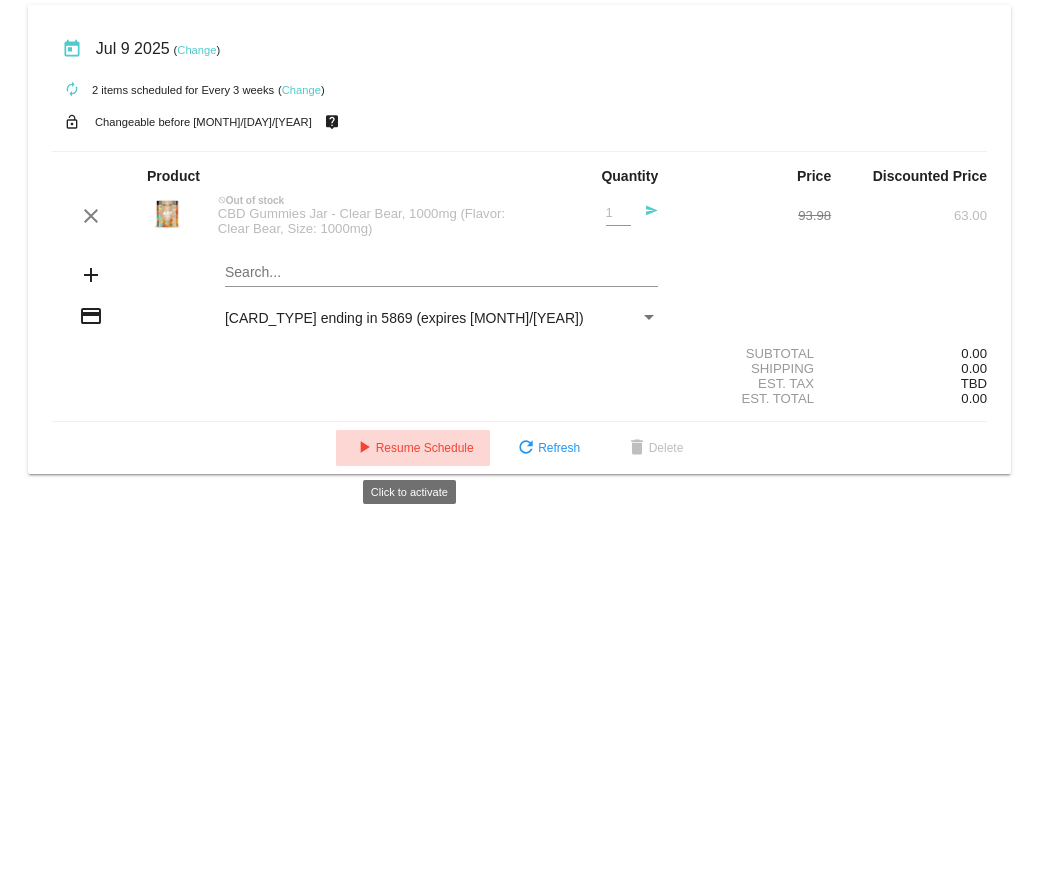 click on "play_arrow  Resume Schedule" at bounding box center [413, 448] 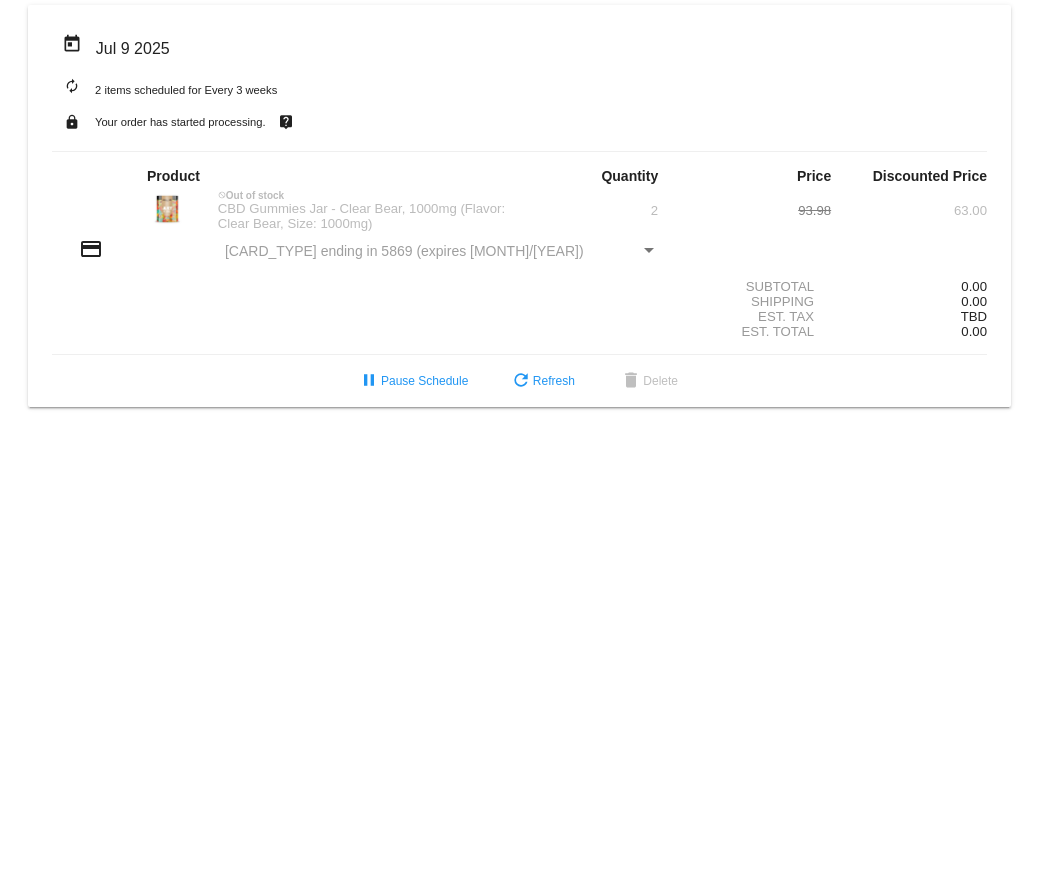 click on "not_interested  Out of stock
CBD Gummies Jar - Clear Bear, 1000mg (Flavor: Clear Bear, Size: 1000mg)
2
93.98
63.00" at bounding box center [519, 210] 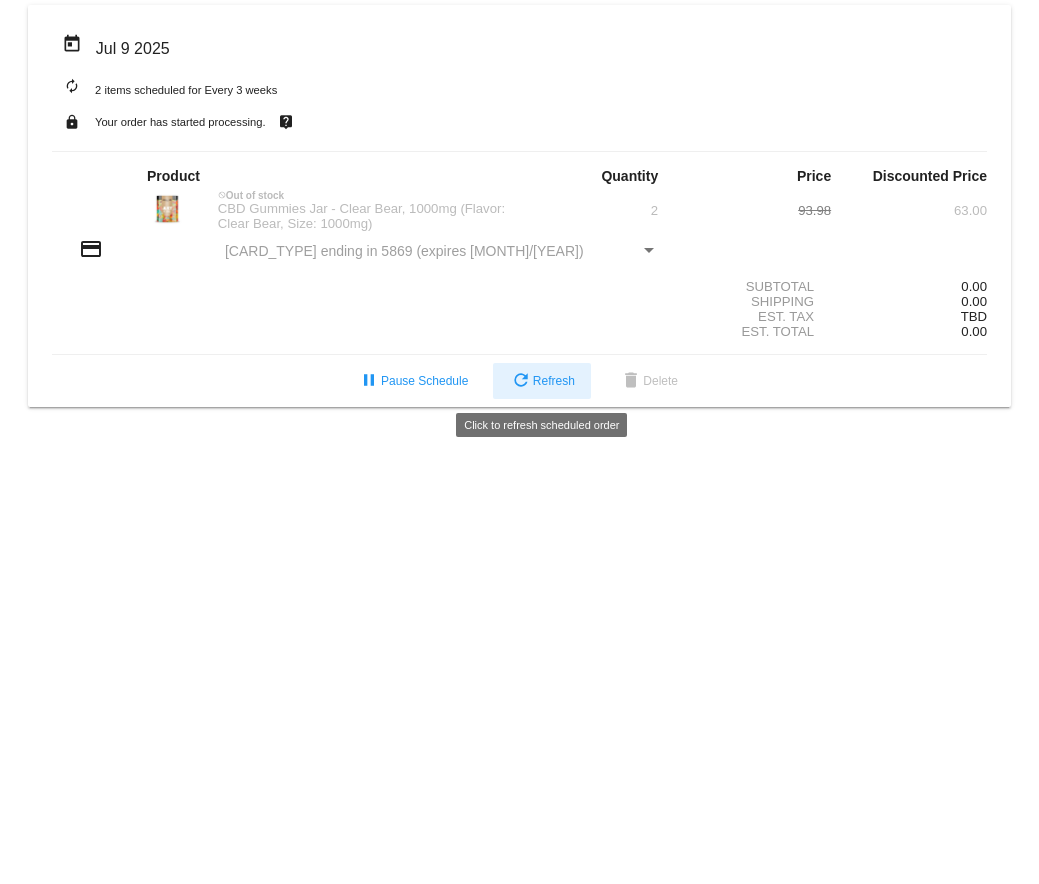 click on "refresh  Refresh" at bounding box center [542, 381] 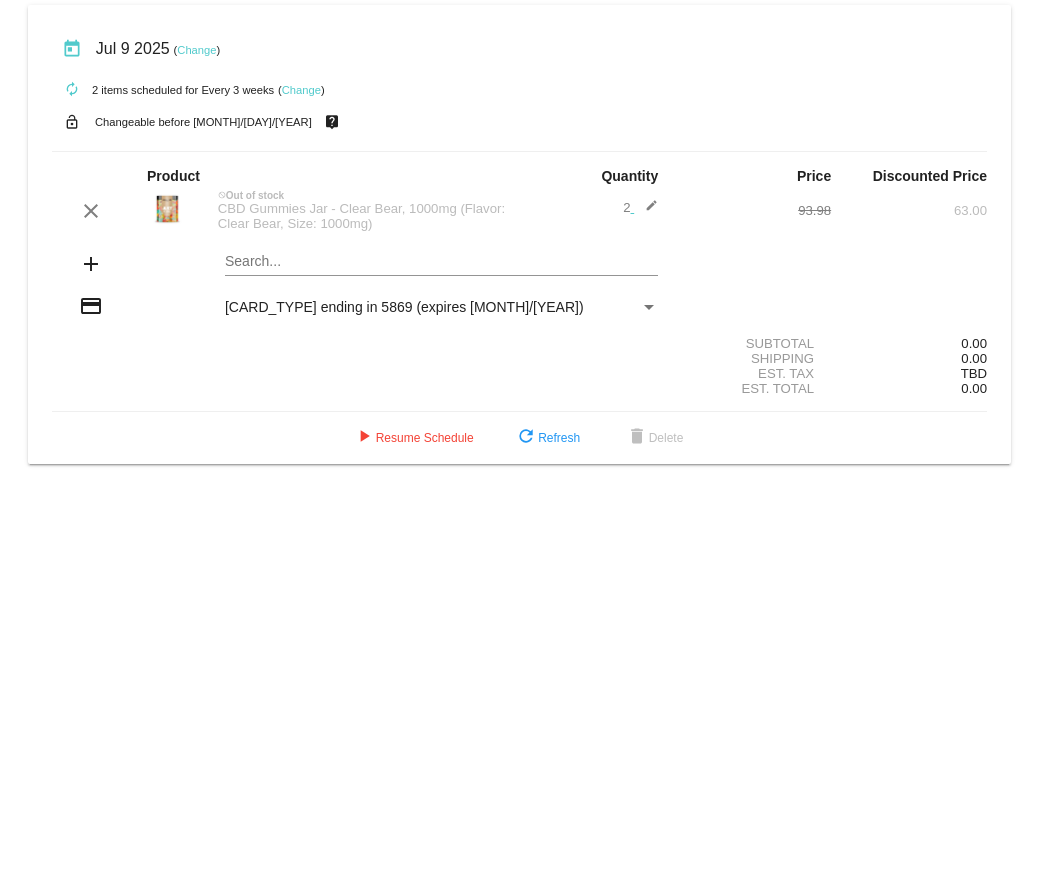 click on "edit" at bounding box center (646, 211) 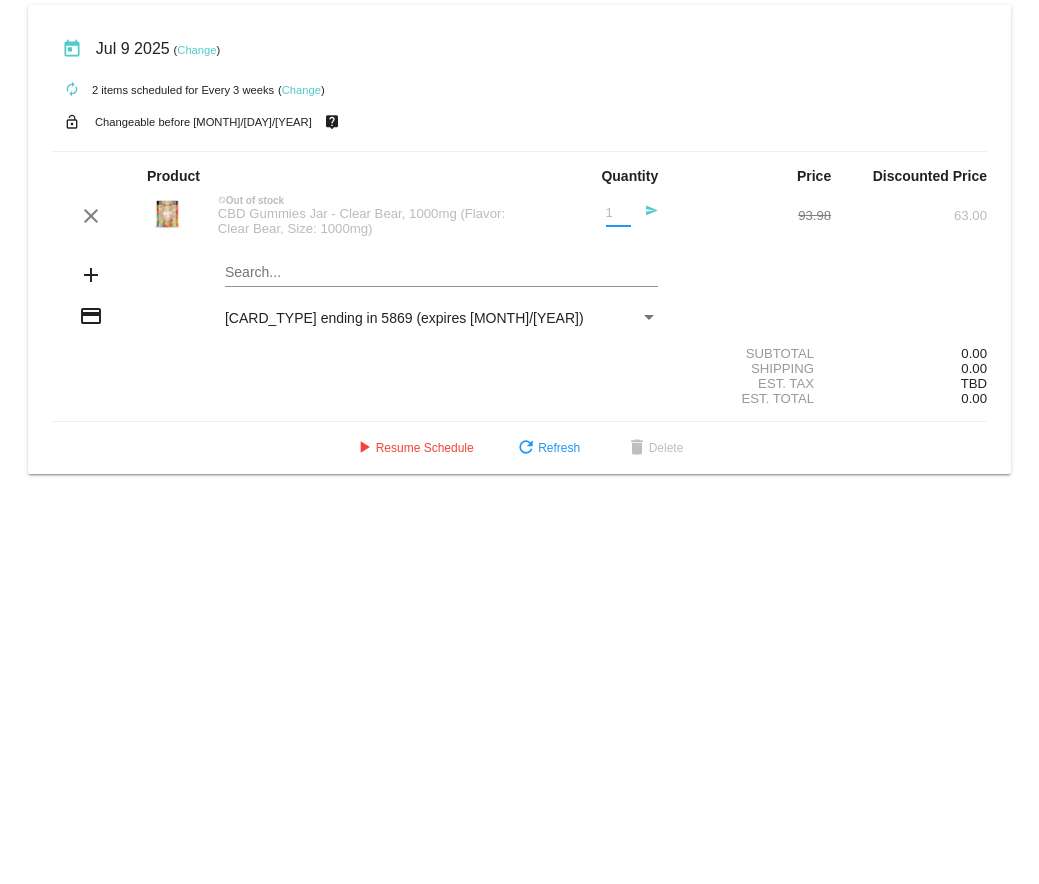 type on "1" 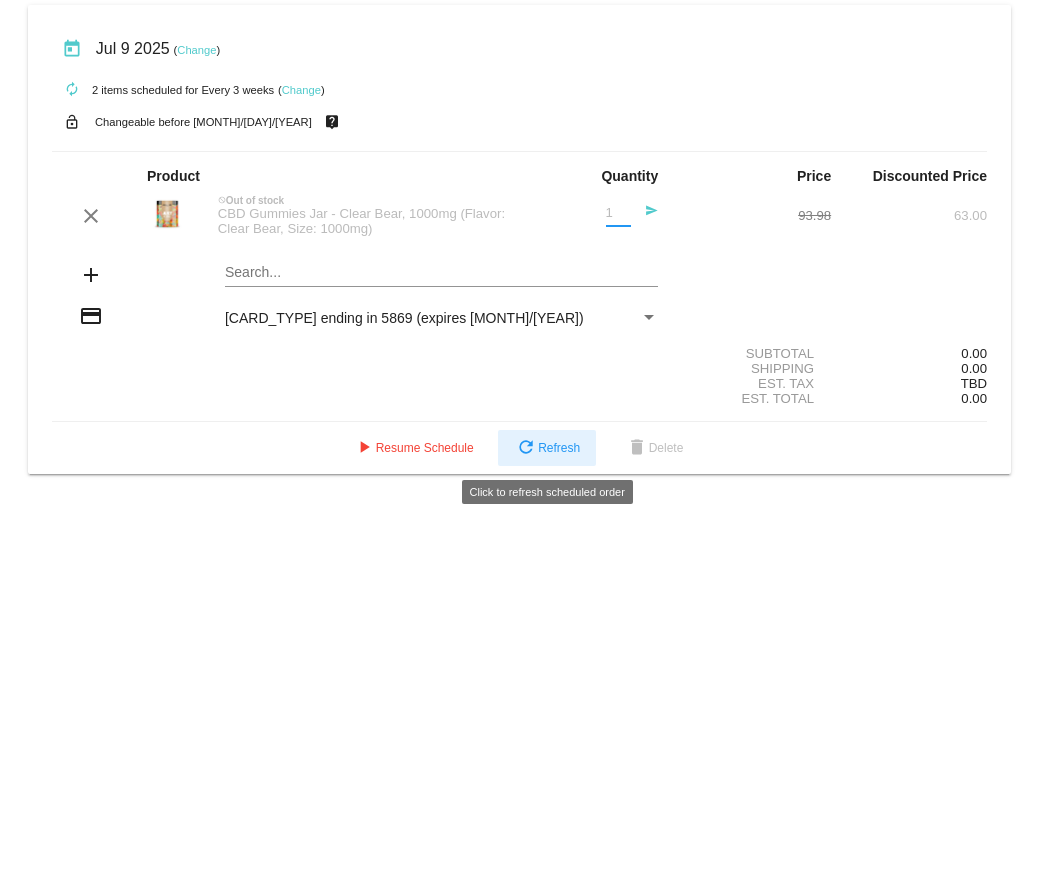 click on "refresh  Refresh" at bounding box center (547, 448) 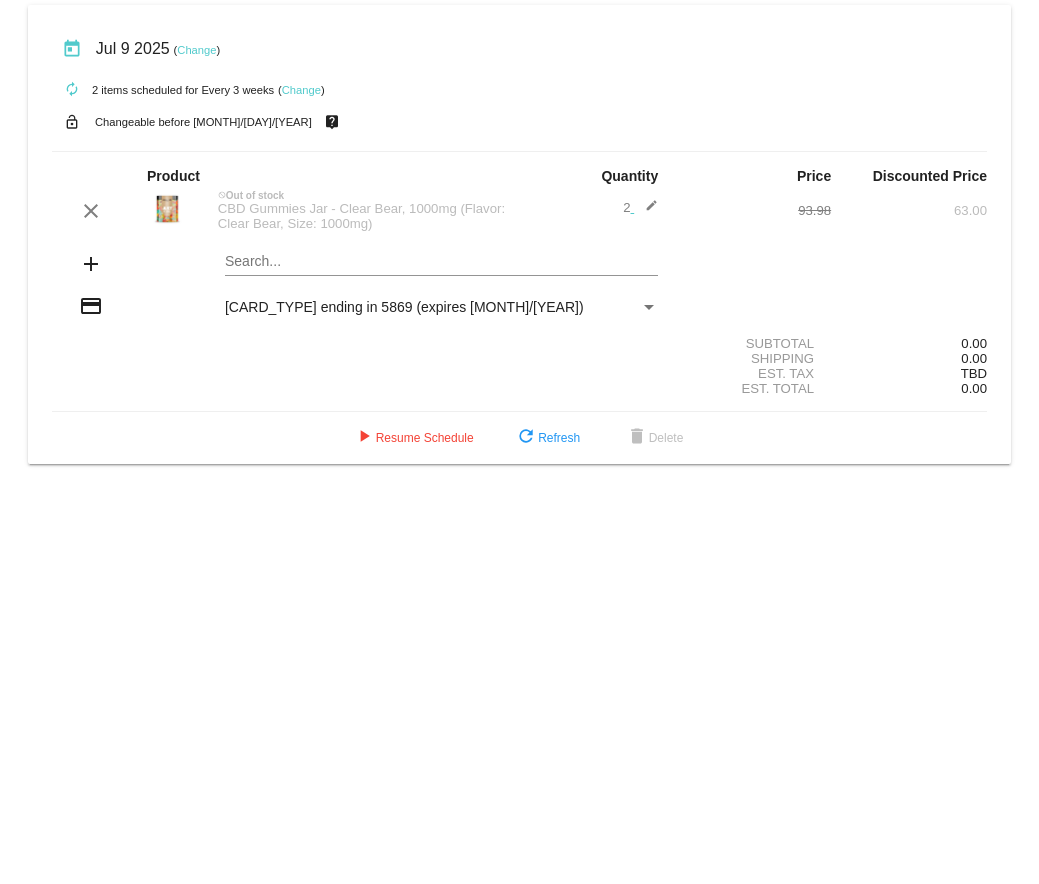 click on "edit" at bounding box center (646, 211) 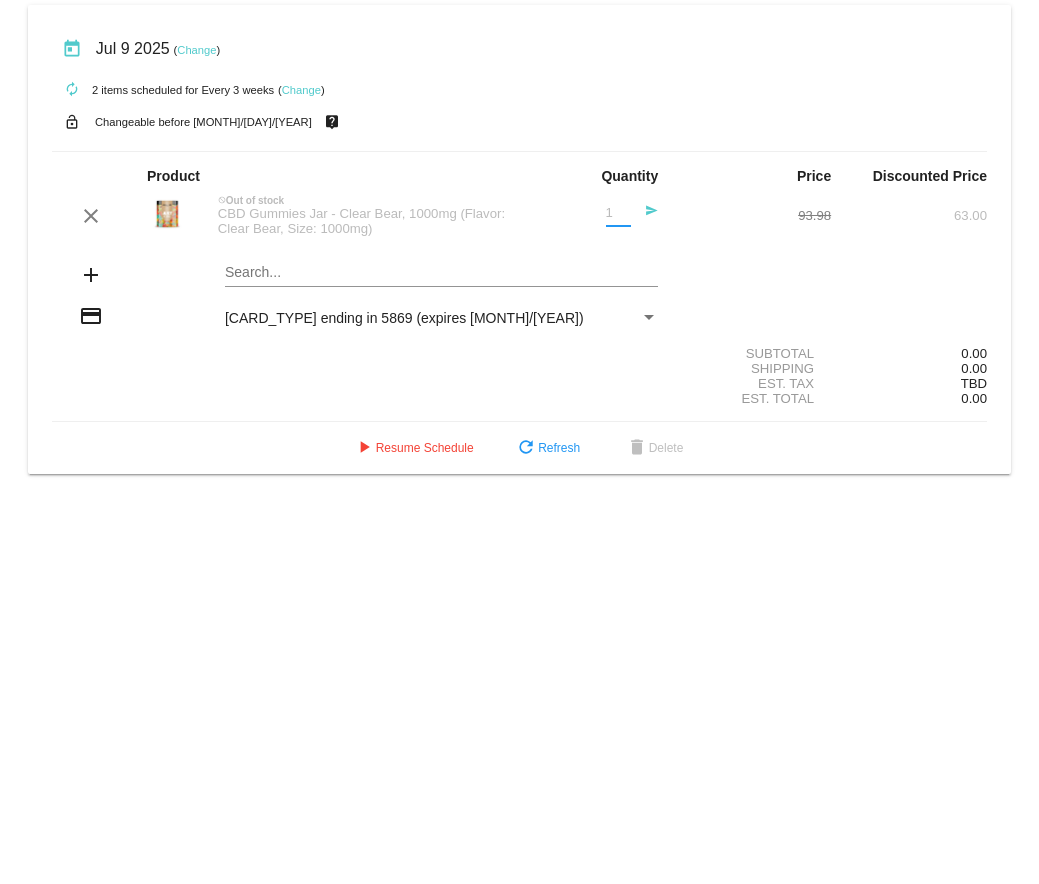 type on "1" 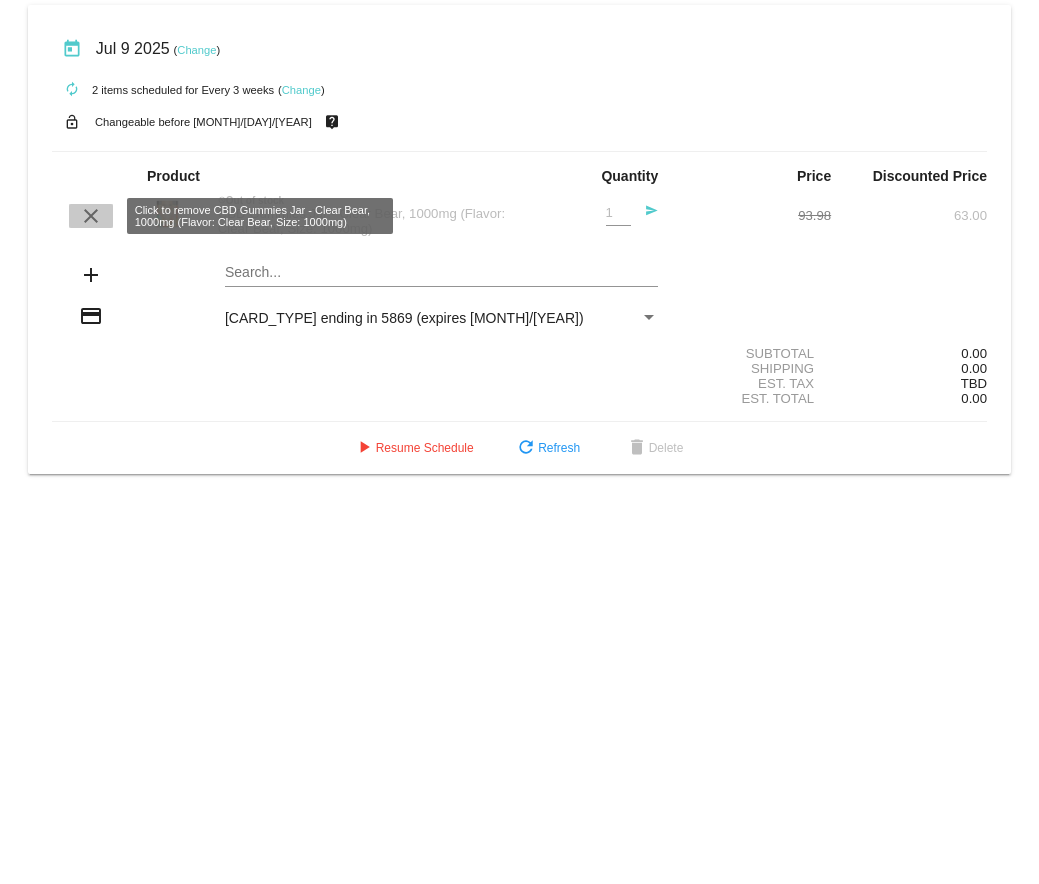 click on "clear" at bounding box center (91, 216) 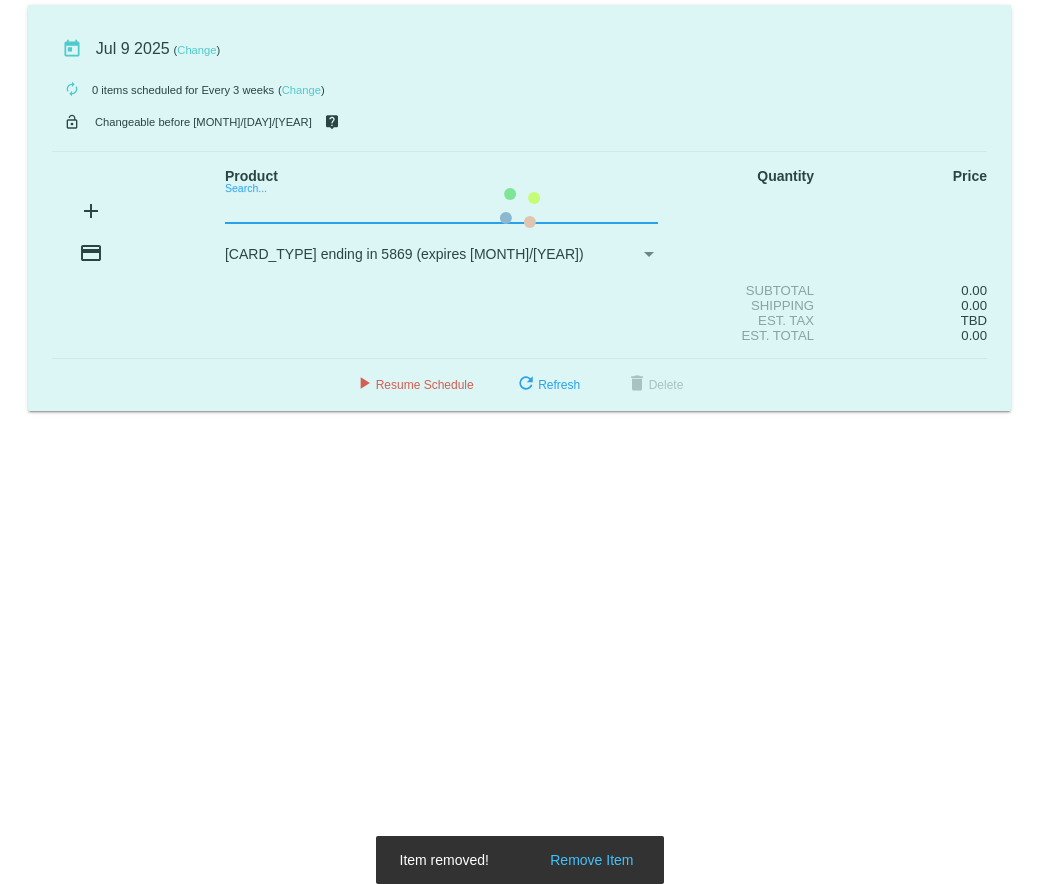 click on "Search..." at bounding box center (441, 209) 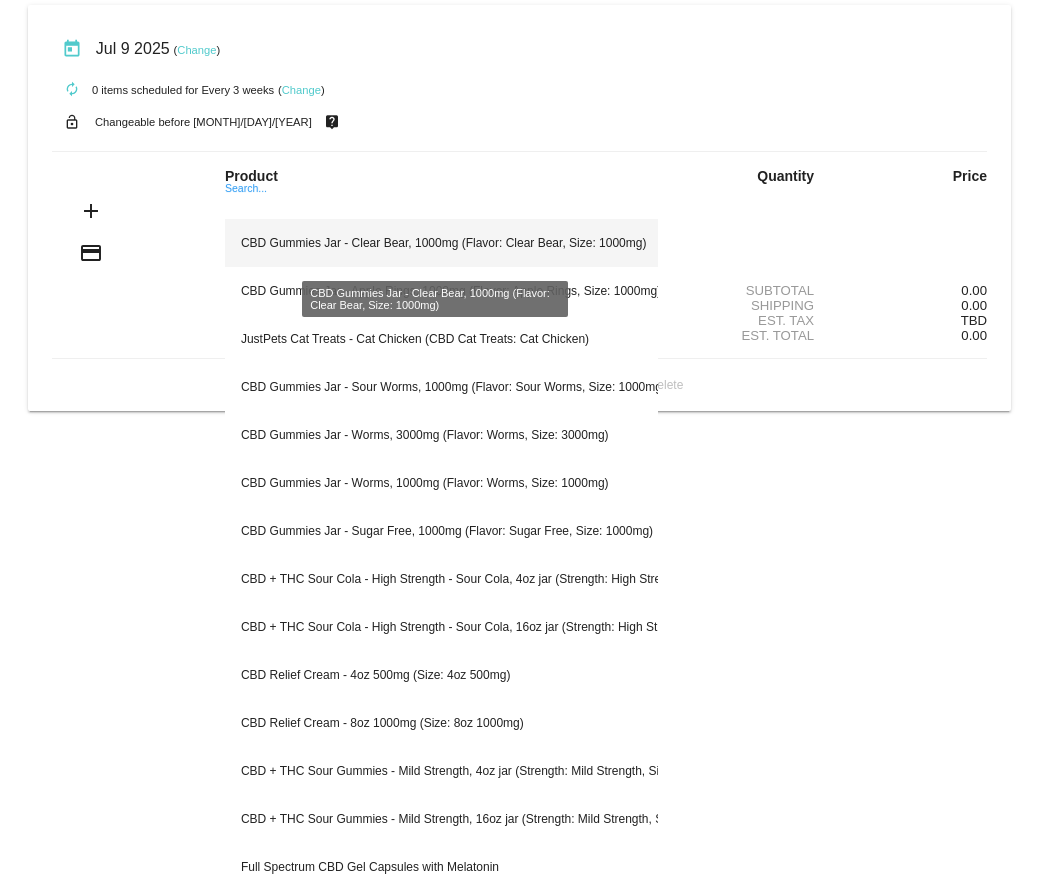 click on "CBD Gummies Jar - Clear Bear, 1000mg (Flavor: Clear Bear, Size: 1000mg)" at bounding box center [441, 243] 